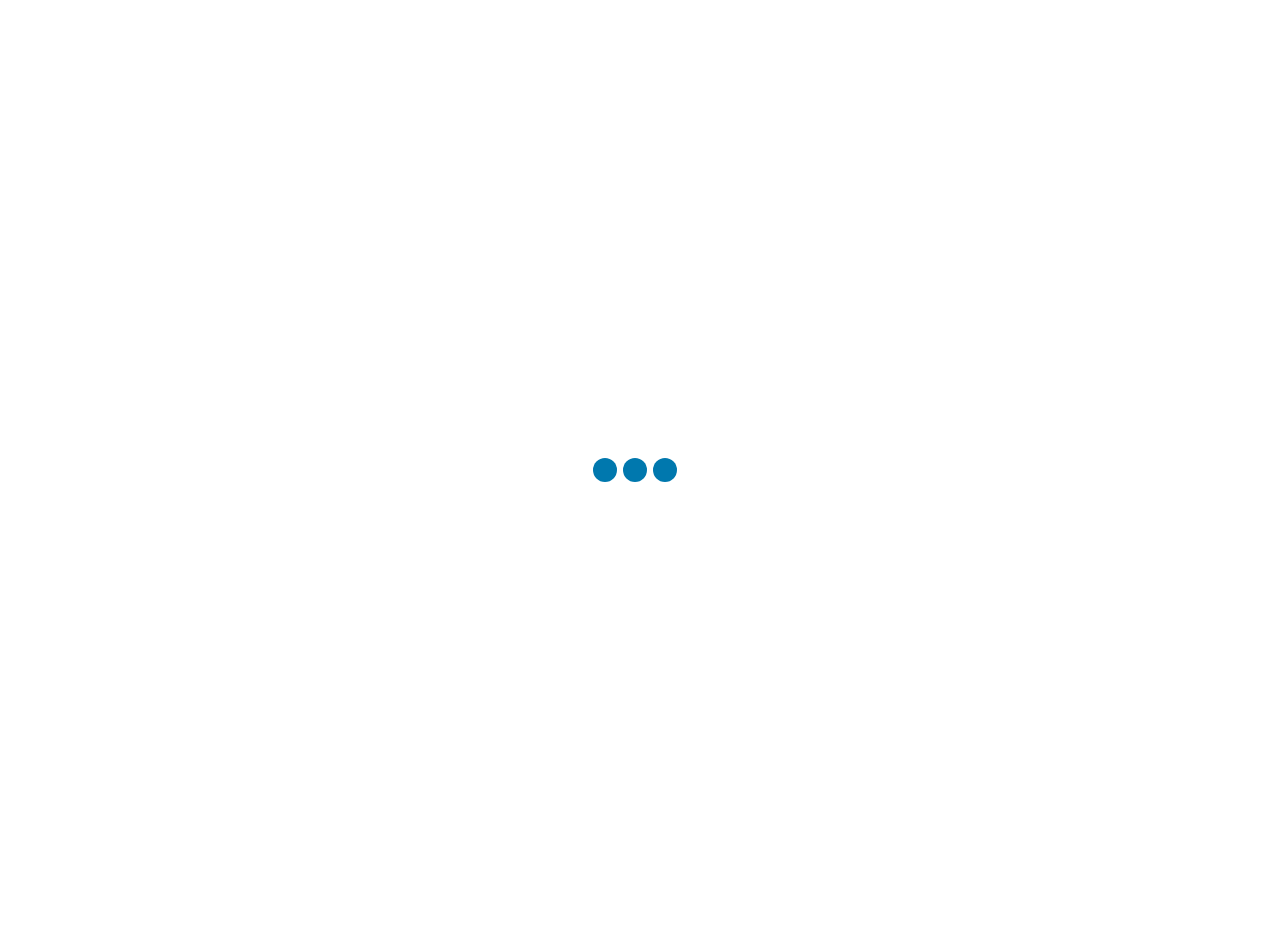 scroll, scrollTop: 0, scrollLeft: 0, axis: both 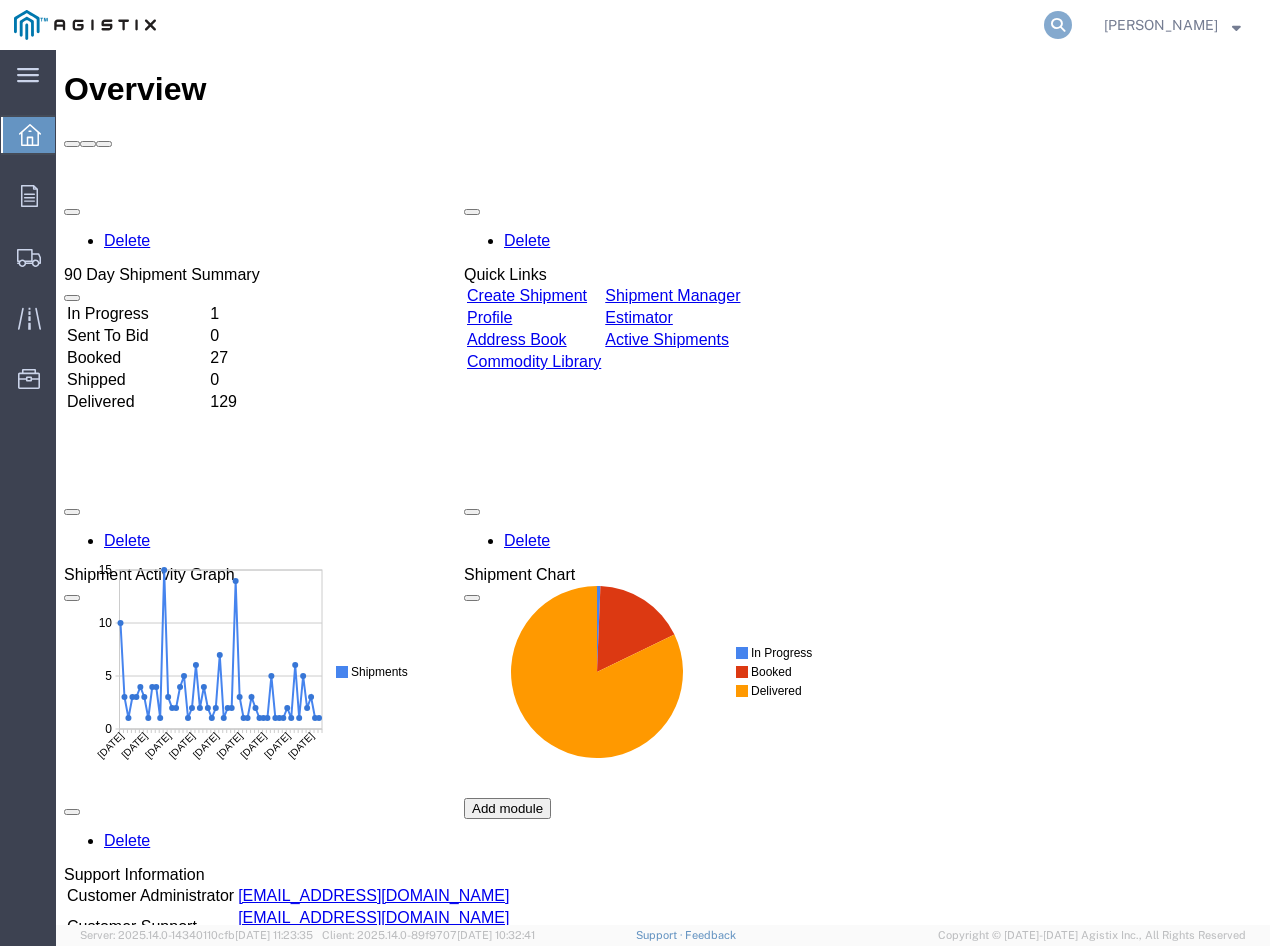 click 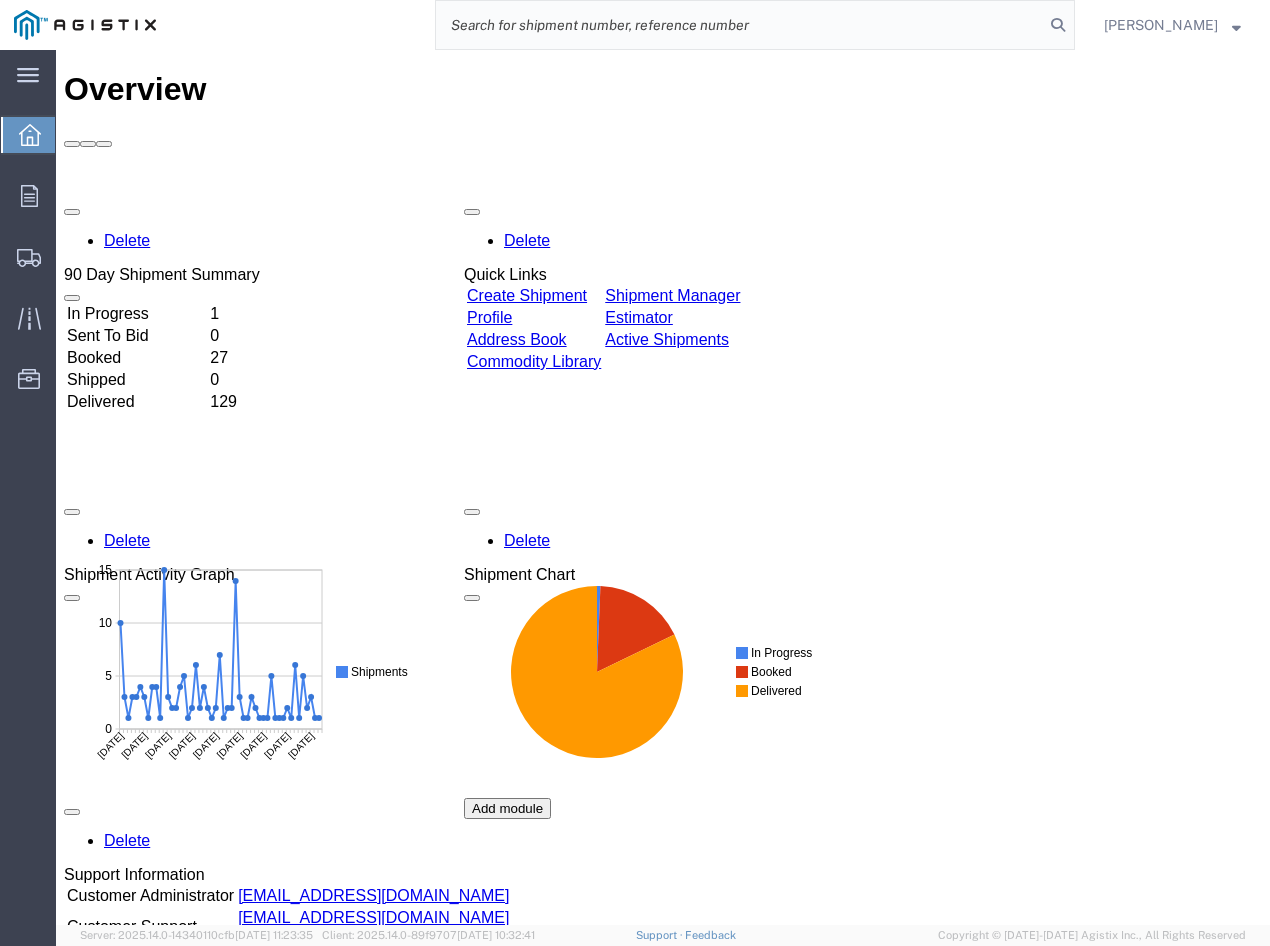 drag, startPoint x: 693, startPoint y: 10, endPoint x: 688, endPoint y: 28, distance: 18.681541 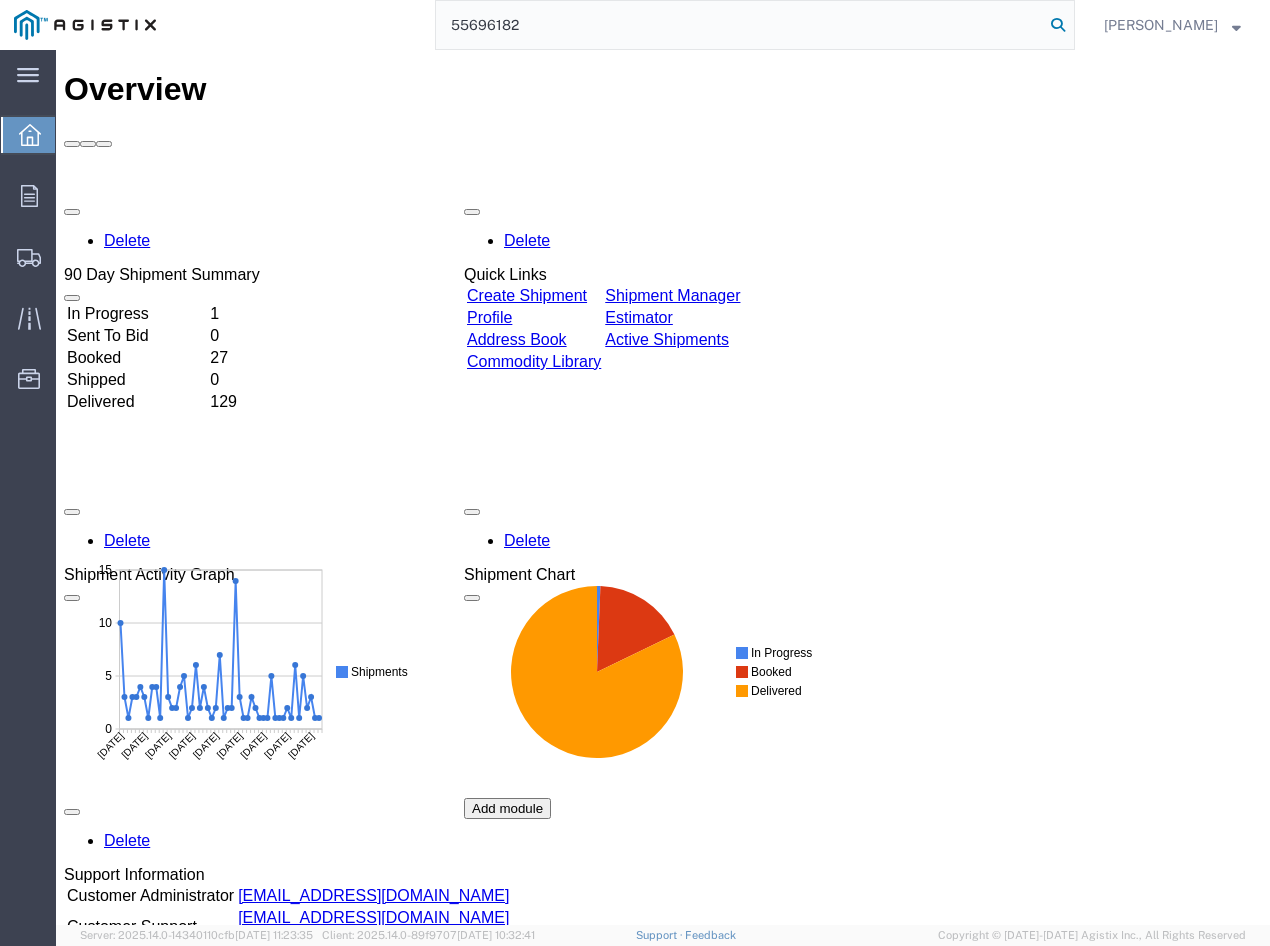 type on "55696182" 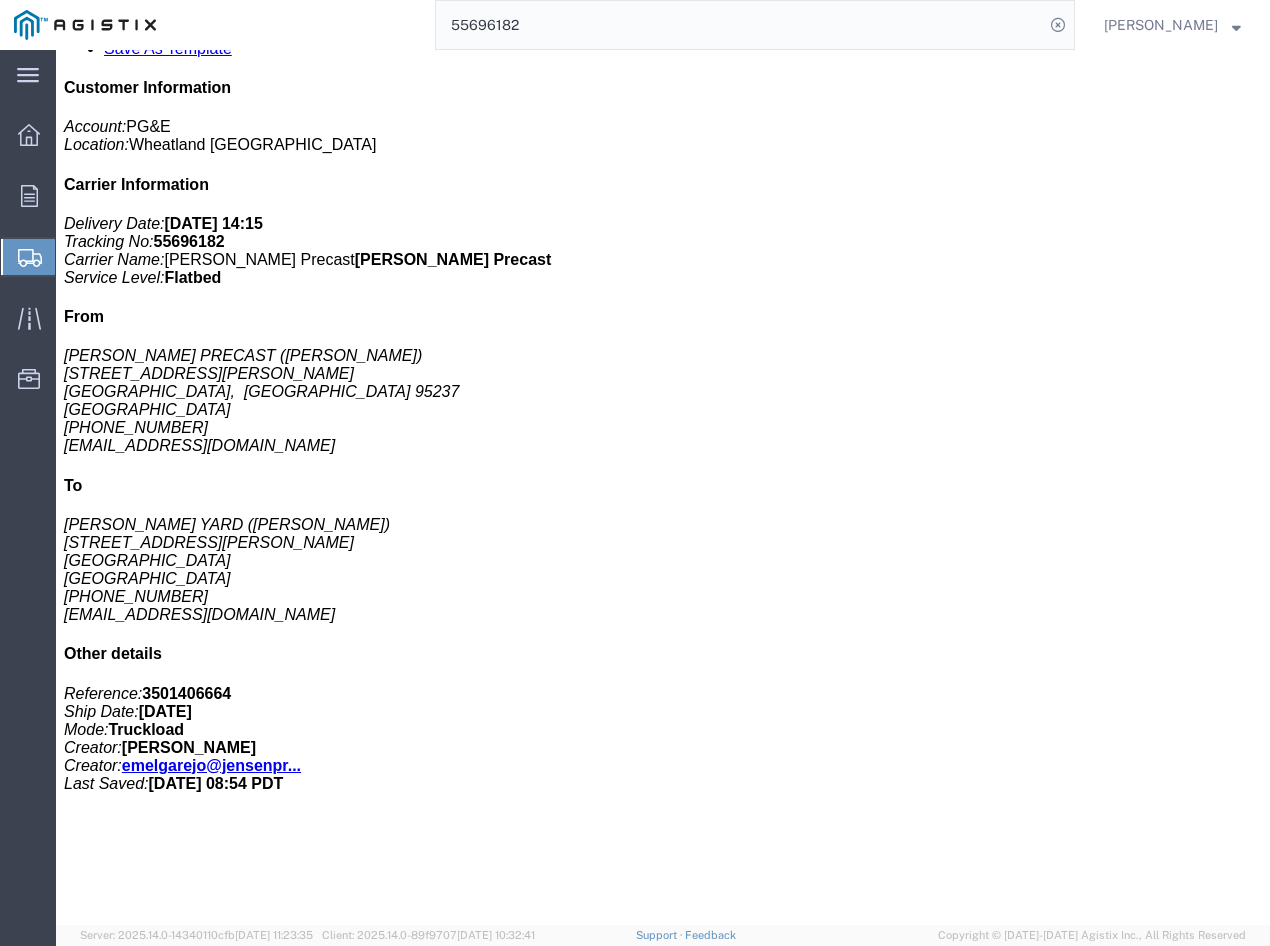 scroll, scrollTop: 0, scrollLeft: 0, axis: both 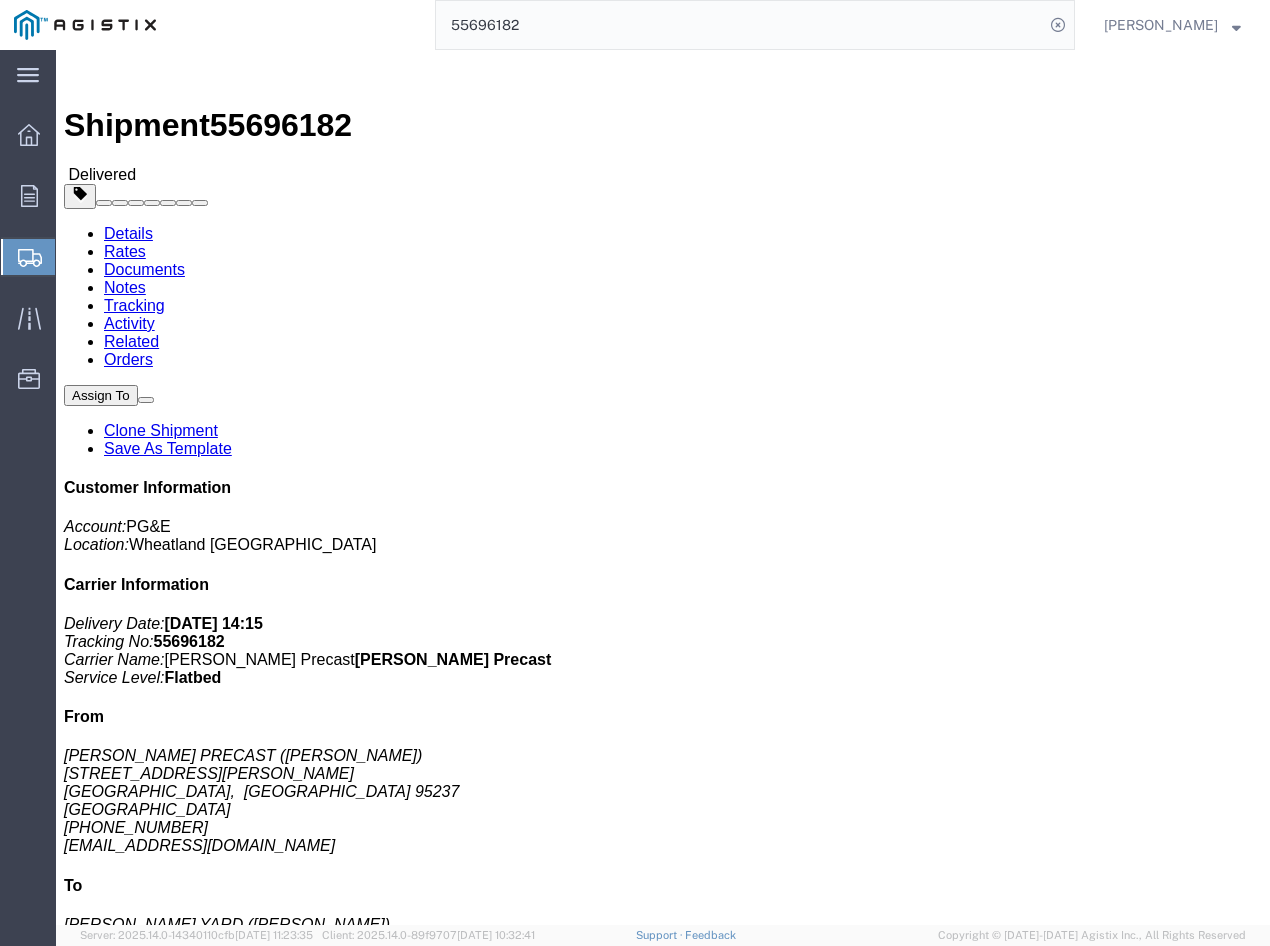 click on "Clone Shipment" 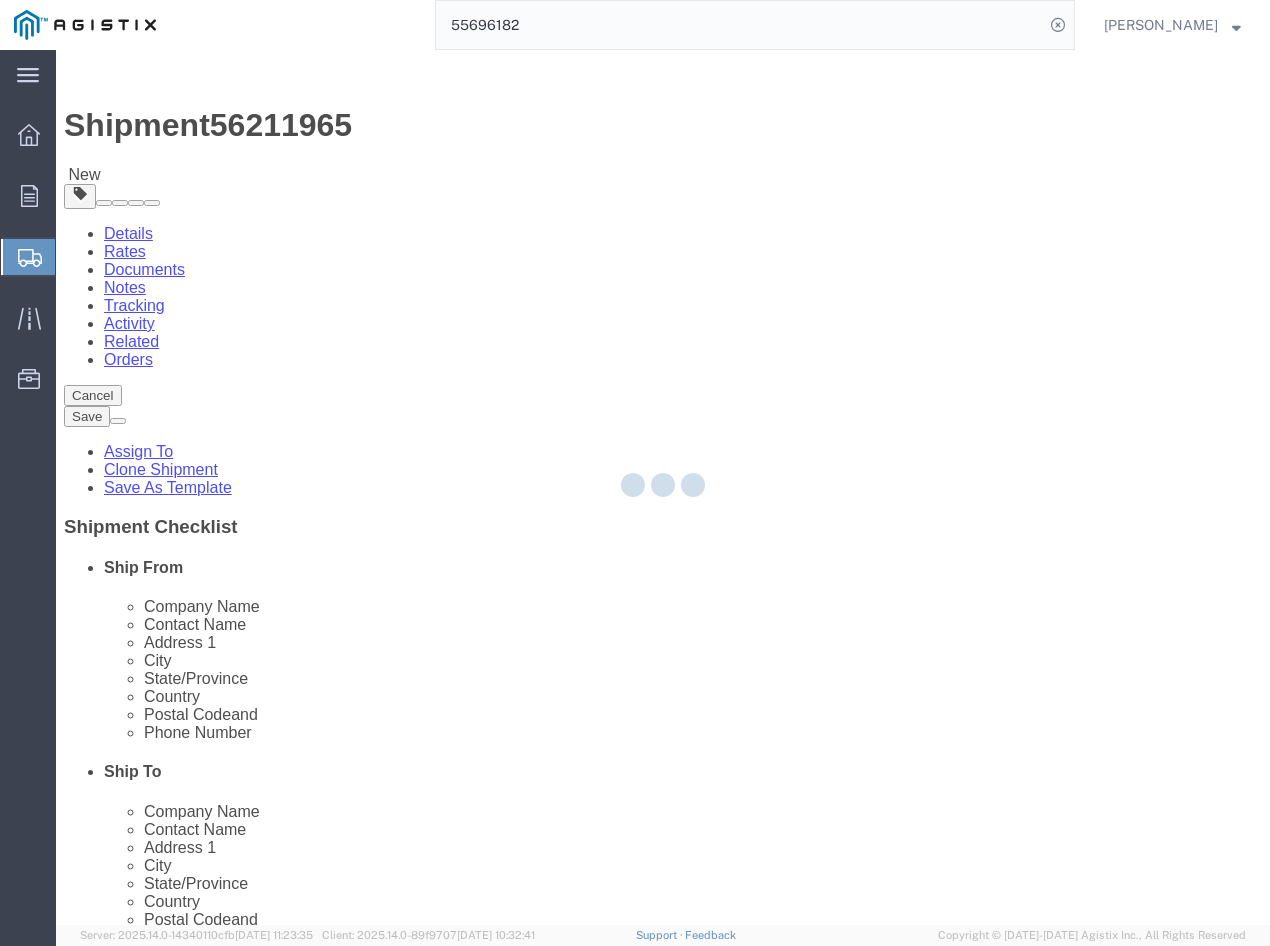 select 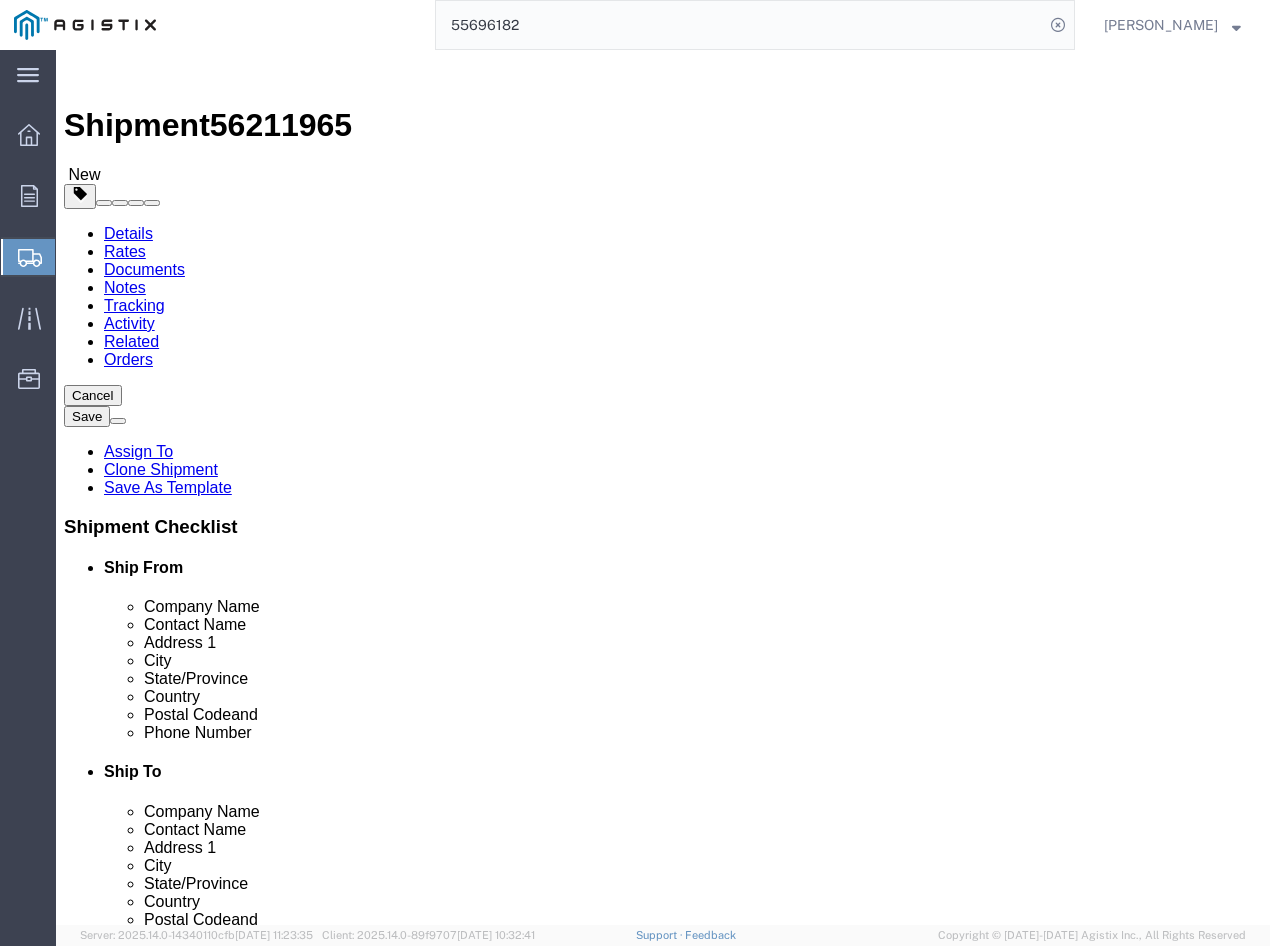 click on "Customer Information" 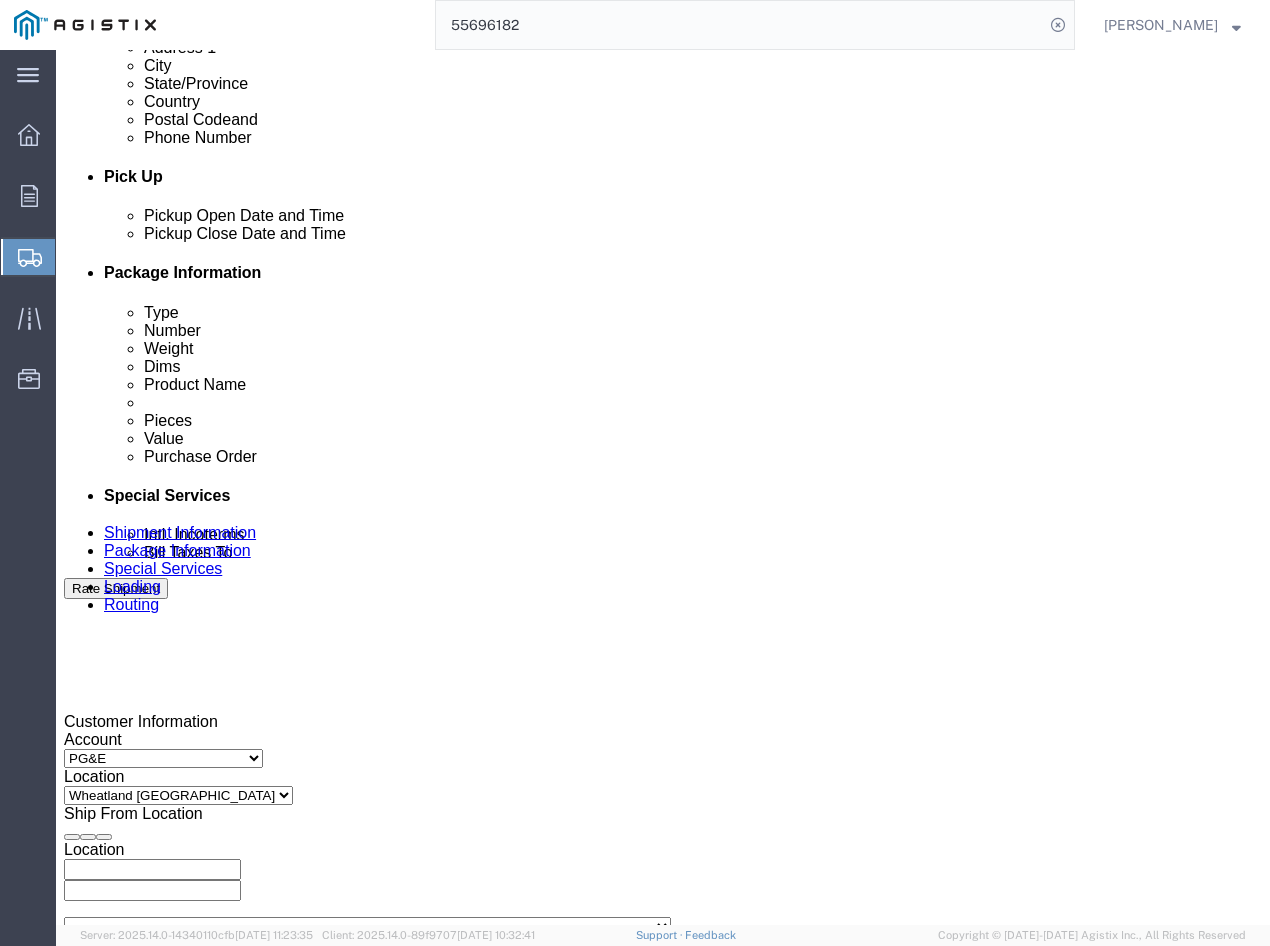 scroll, scrollTop: 1200, scrollLeft: 0, axis: vertical 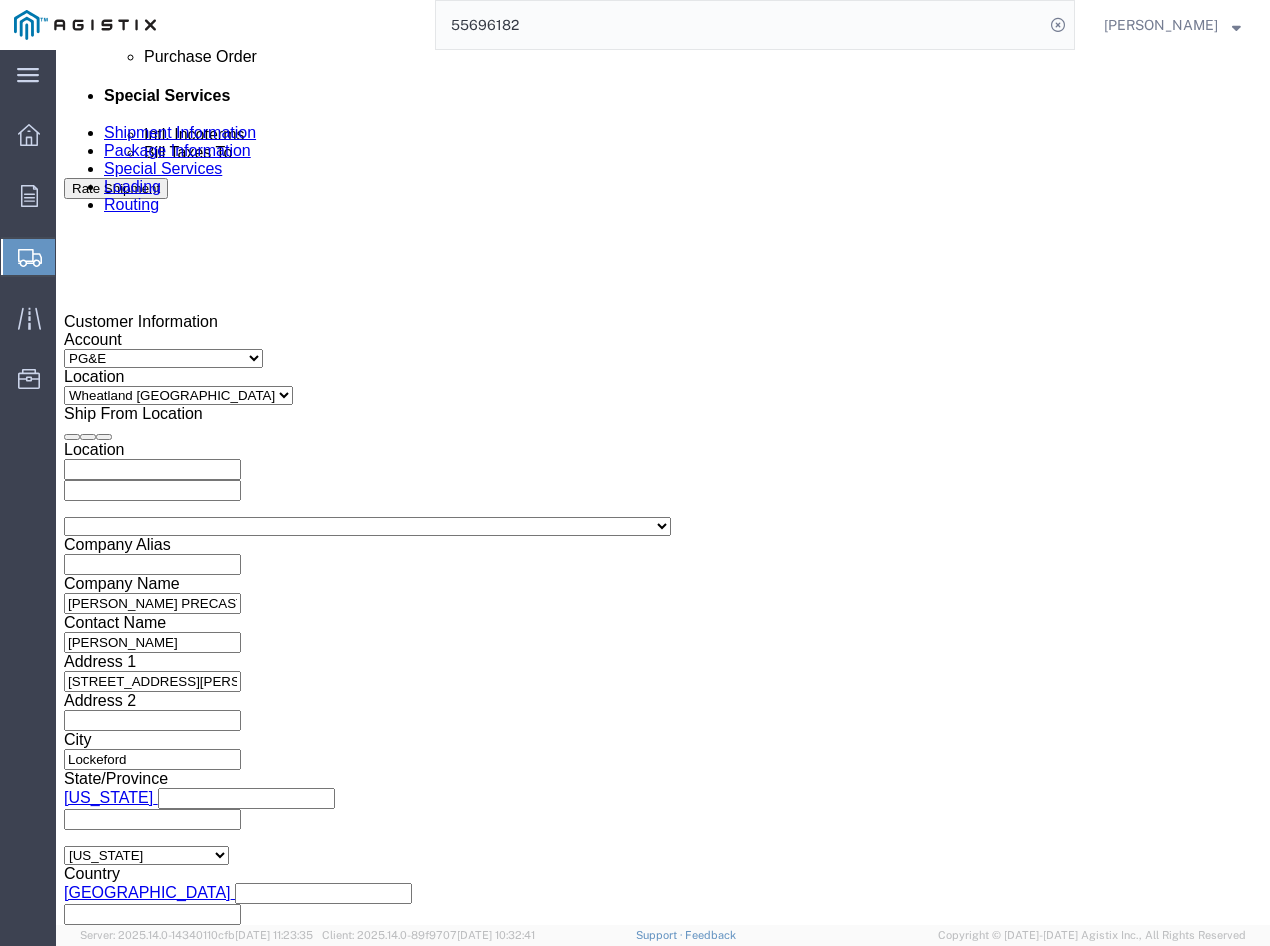 click on "[DATE] 2:00 PM" 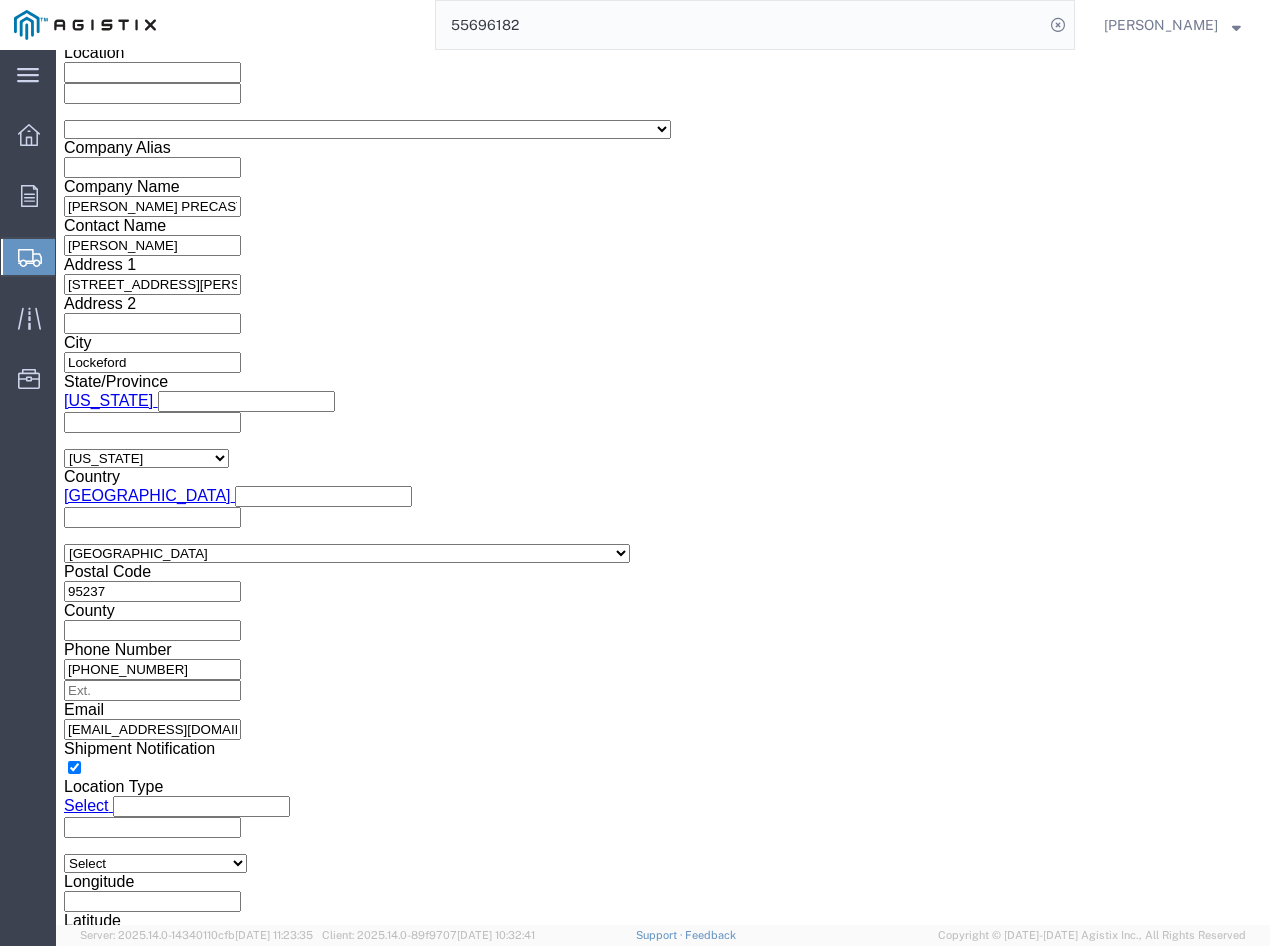 click on "Apply" 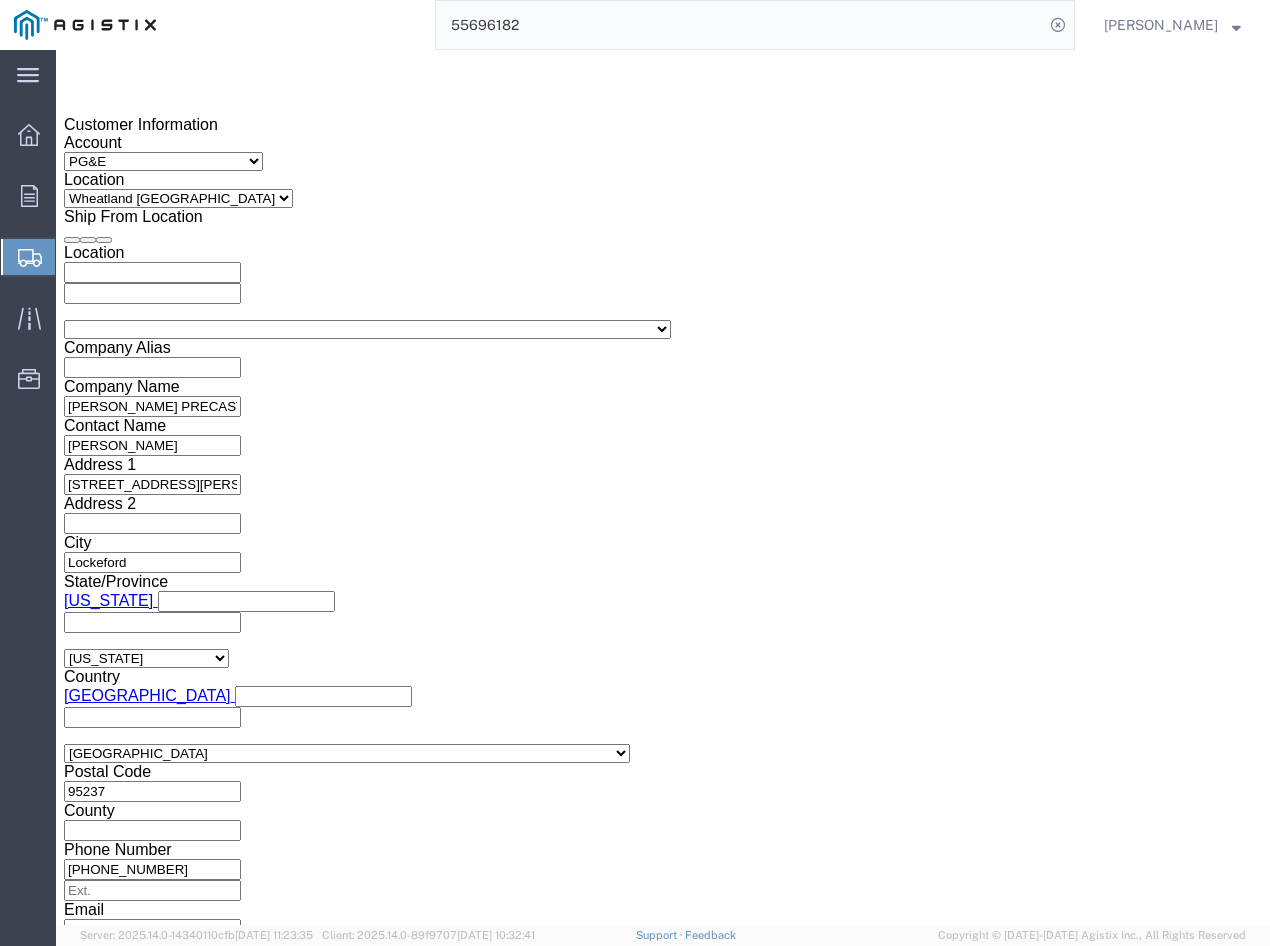 click 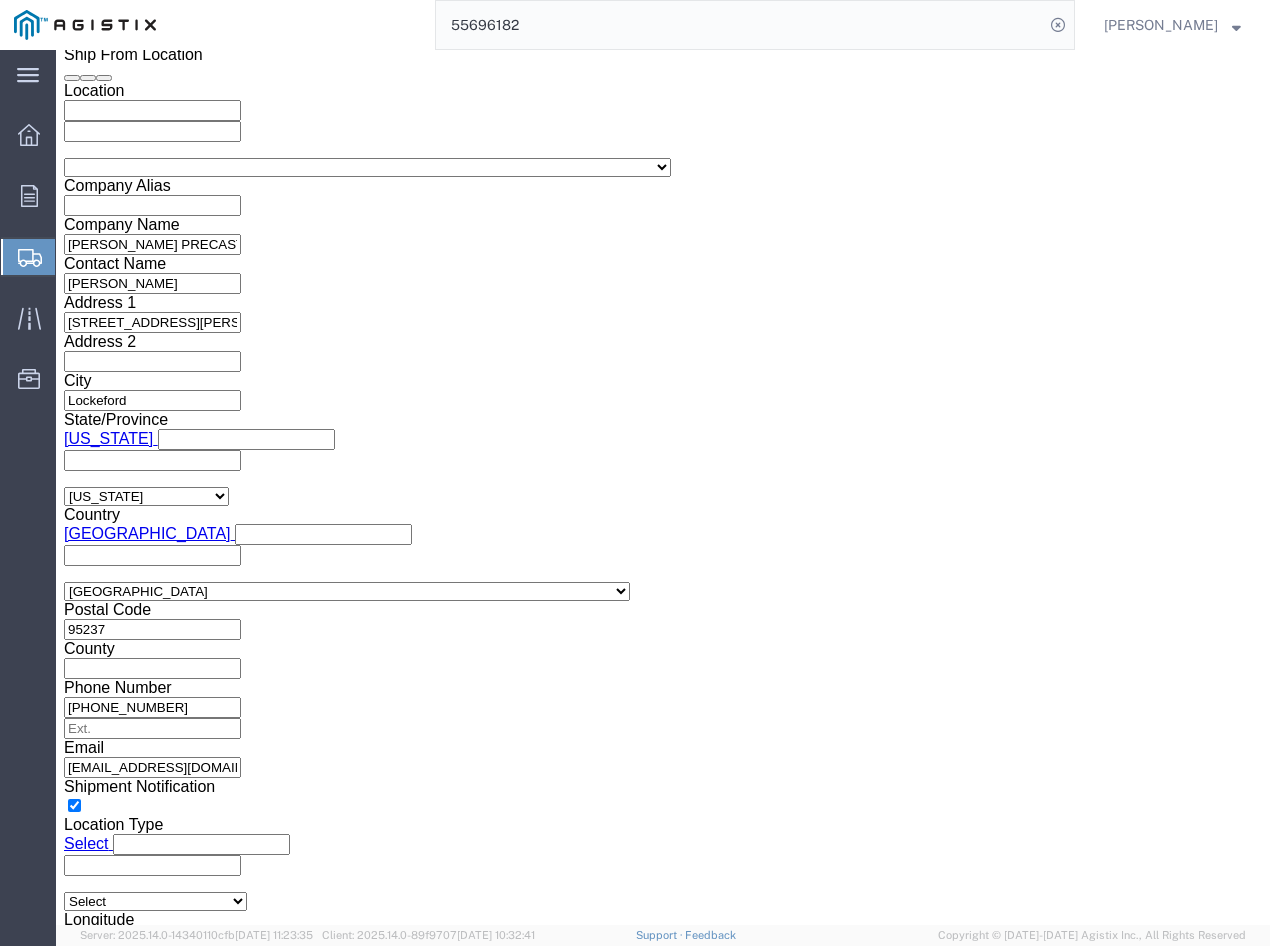 type on "395428" 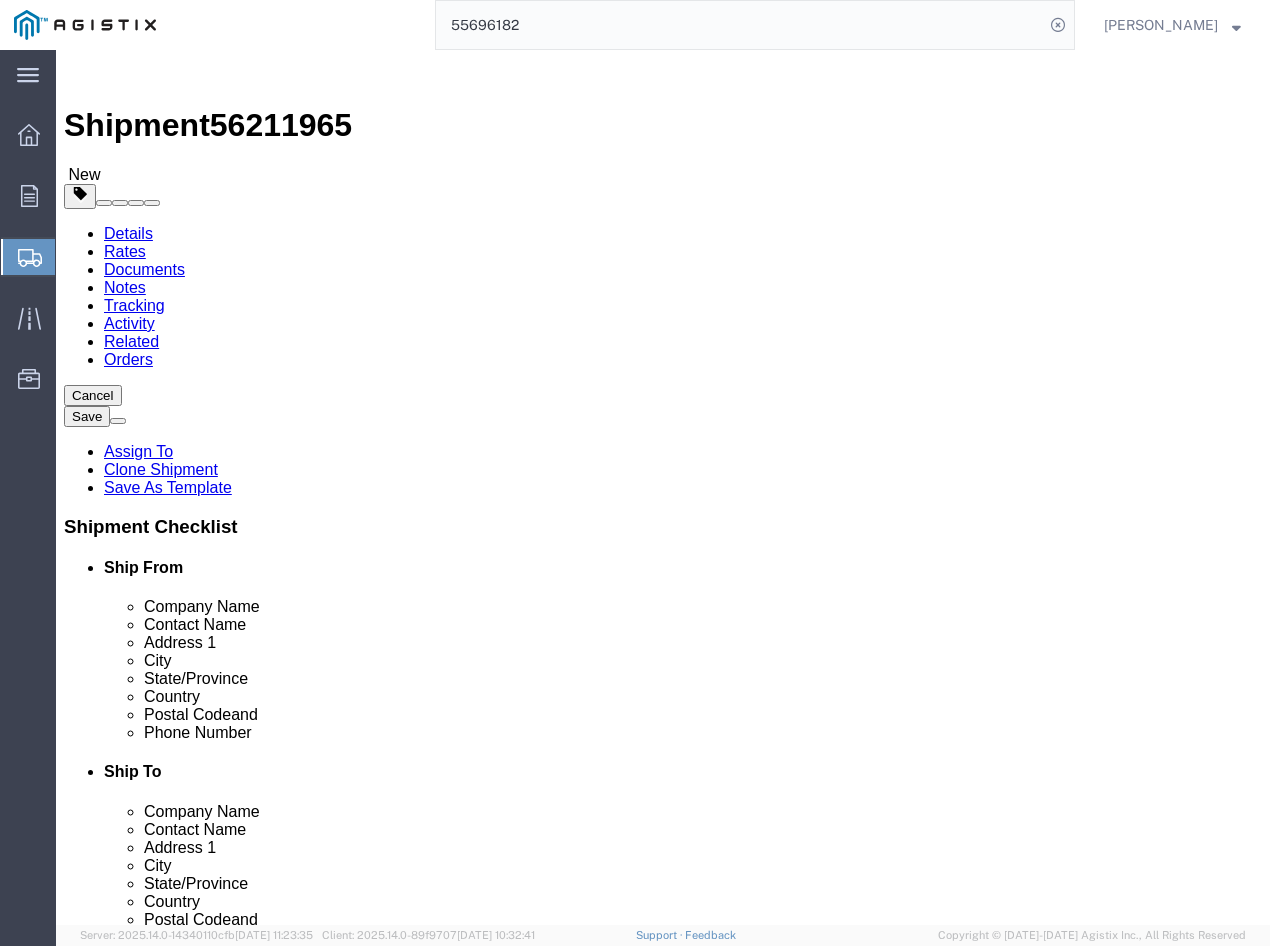 scroll, scrollTop: 56, scrollLeft: 0, axis: vertical 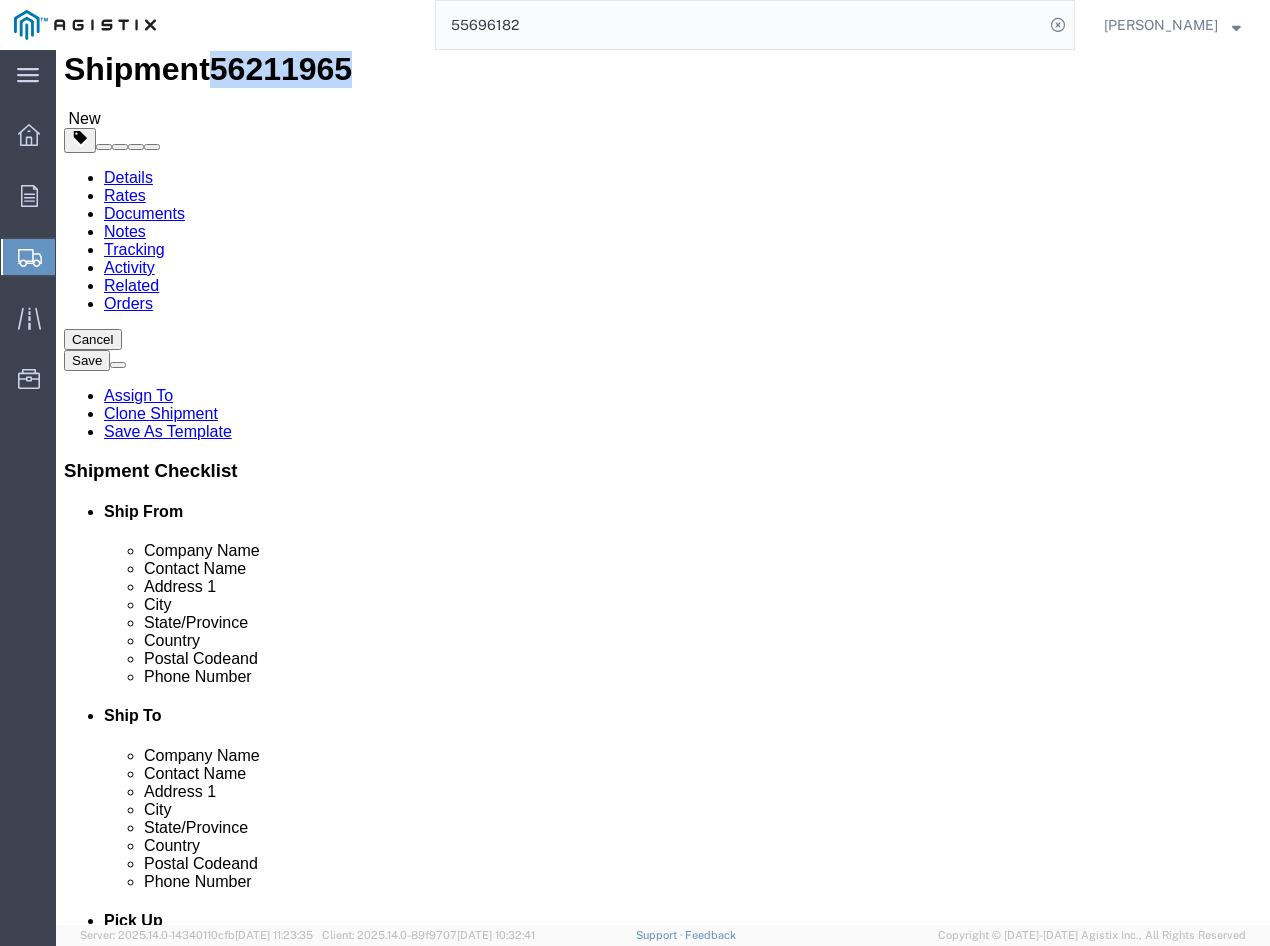 drag, startPoint x: 172, startPoint y: 16, endPoint x: 276, endPoint y: 15, distance: 104.00481 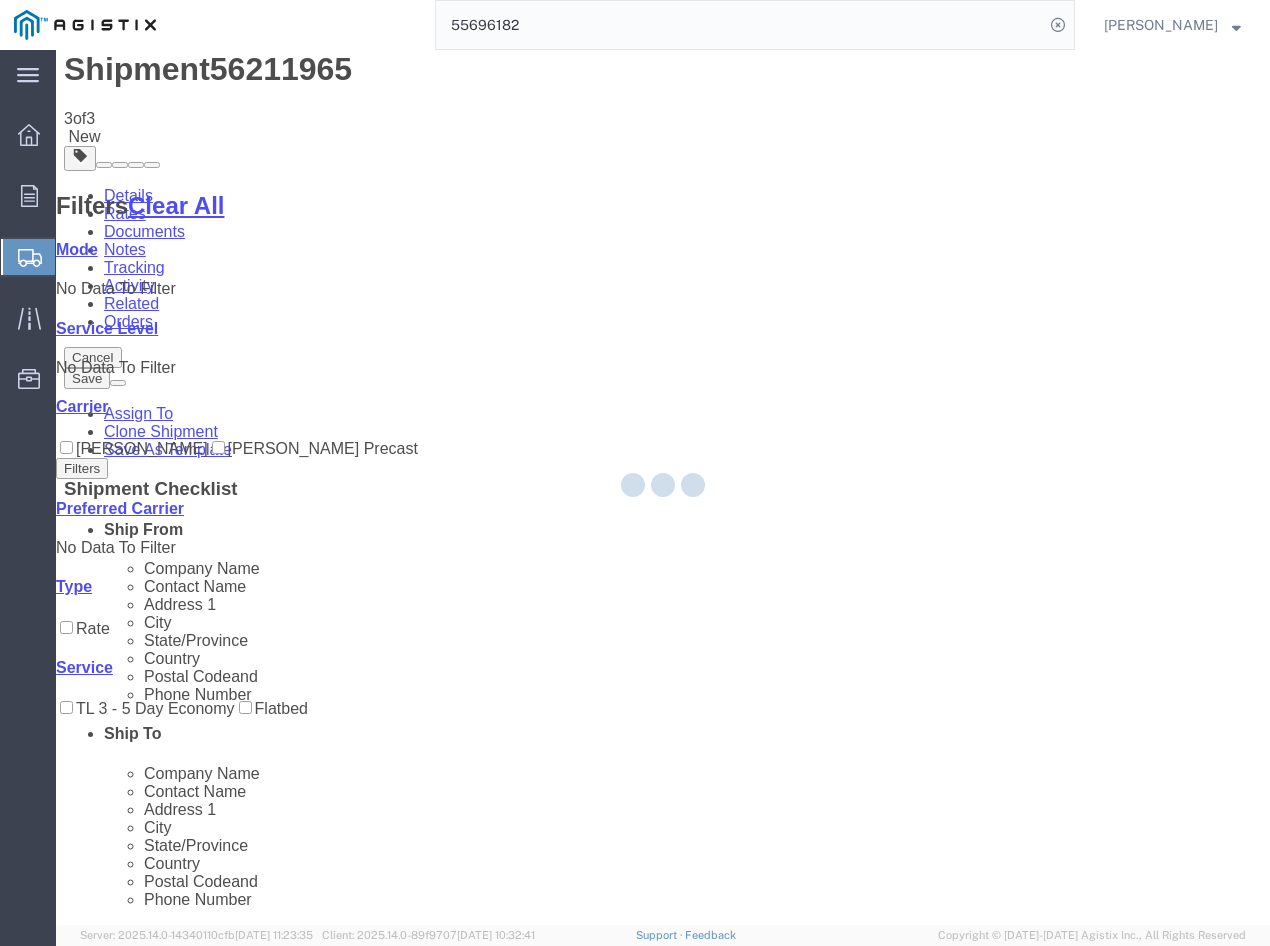 scroll, scrollTop: 0, scrollLeft: 0, axis: both 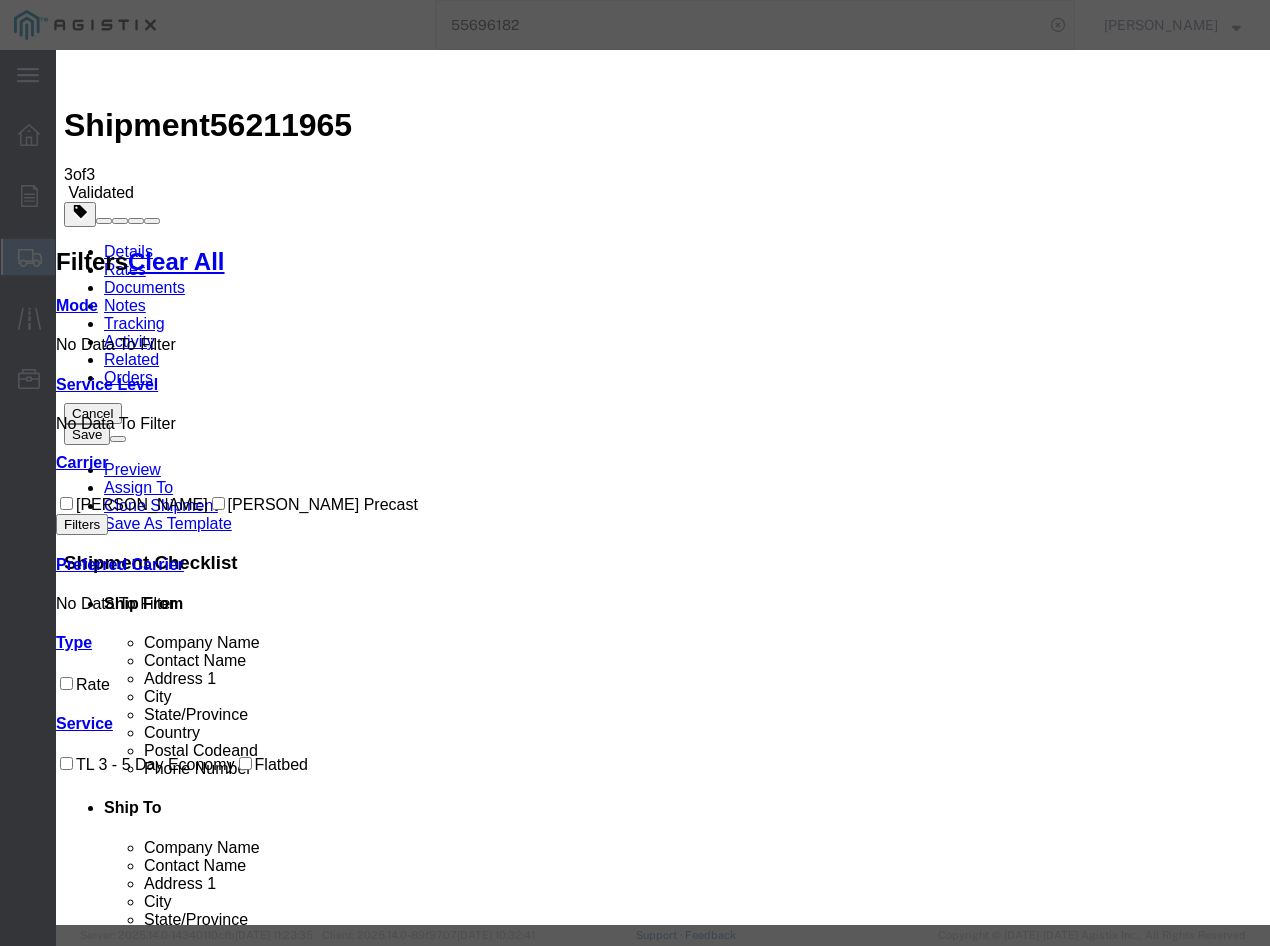 click on "Continue" at bounding box center (98, 3995) 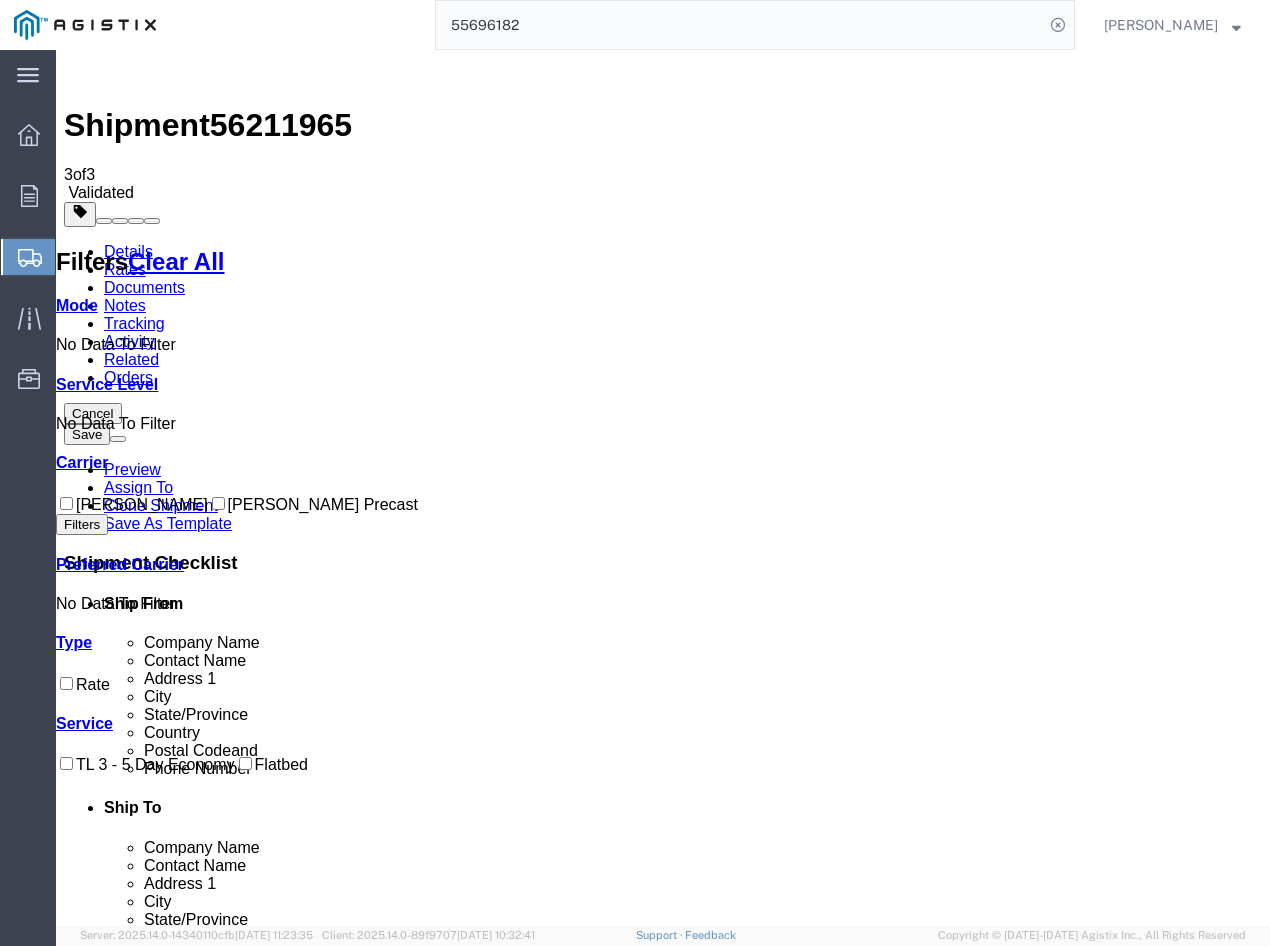 click on "Book" at bounding box center (971, 1994) 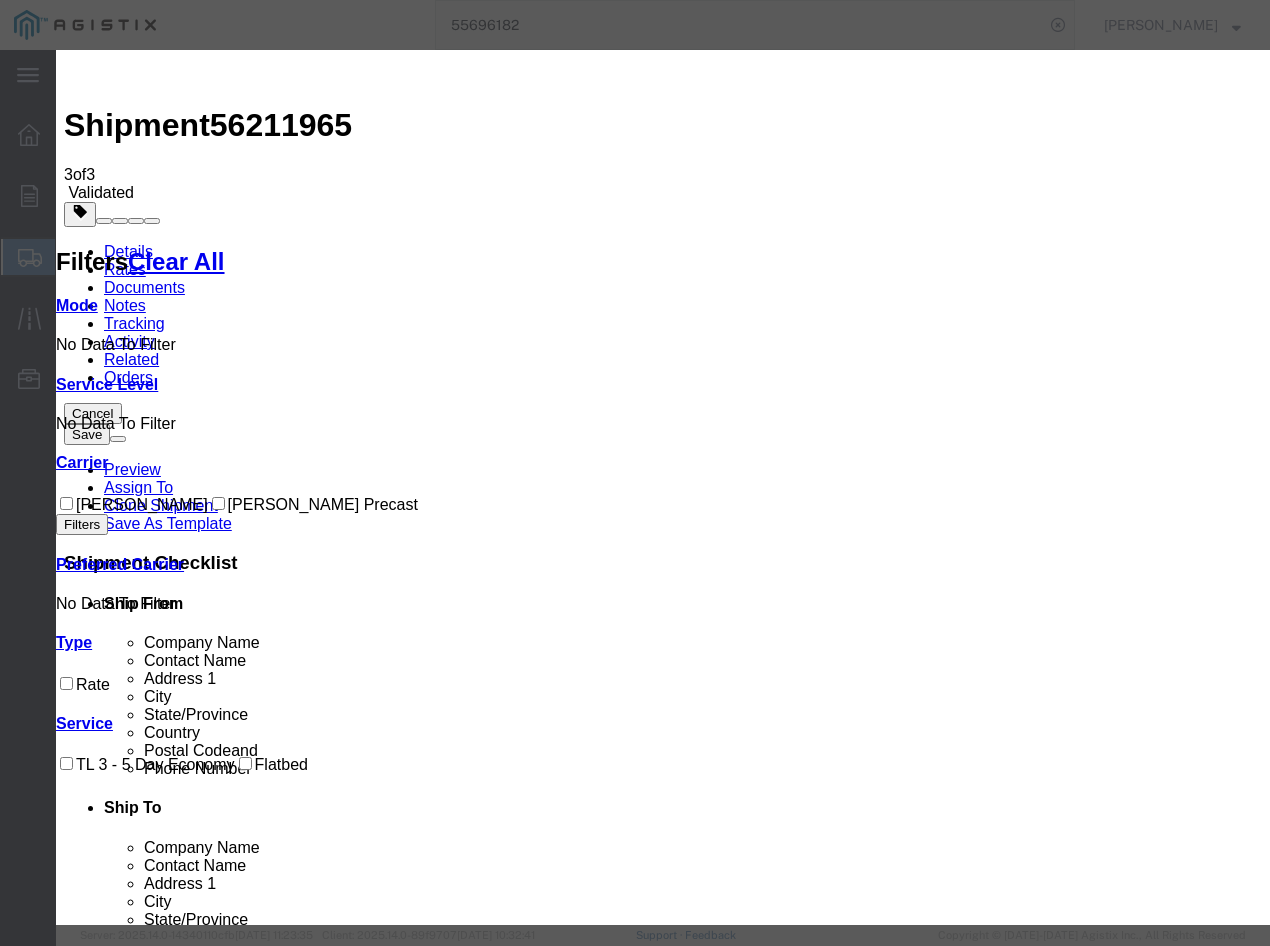 drag, startPoint x: 406, startPoint y: 191, endPoint x: 358, endPoint y: 195, distance: 48.166378 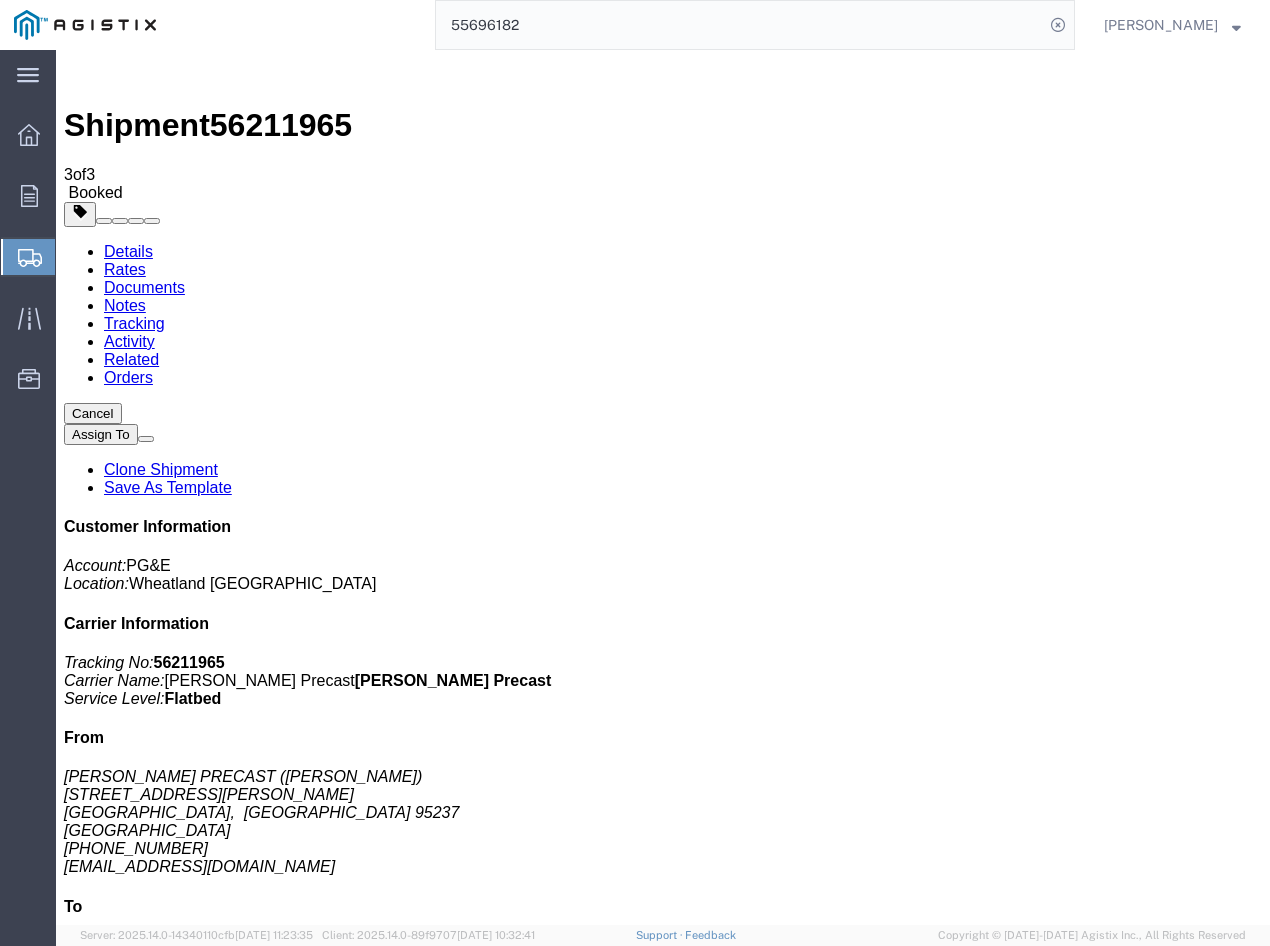 drag, startPoint x: 702, startPoint y: 527, endPoint x: 901, endPoint y: 413, distance: 229.34036 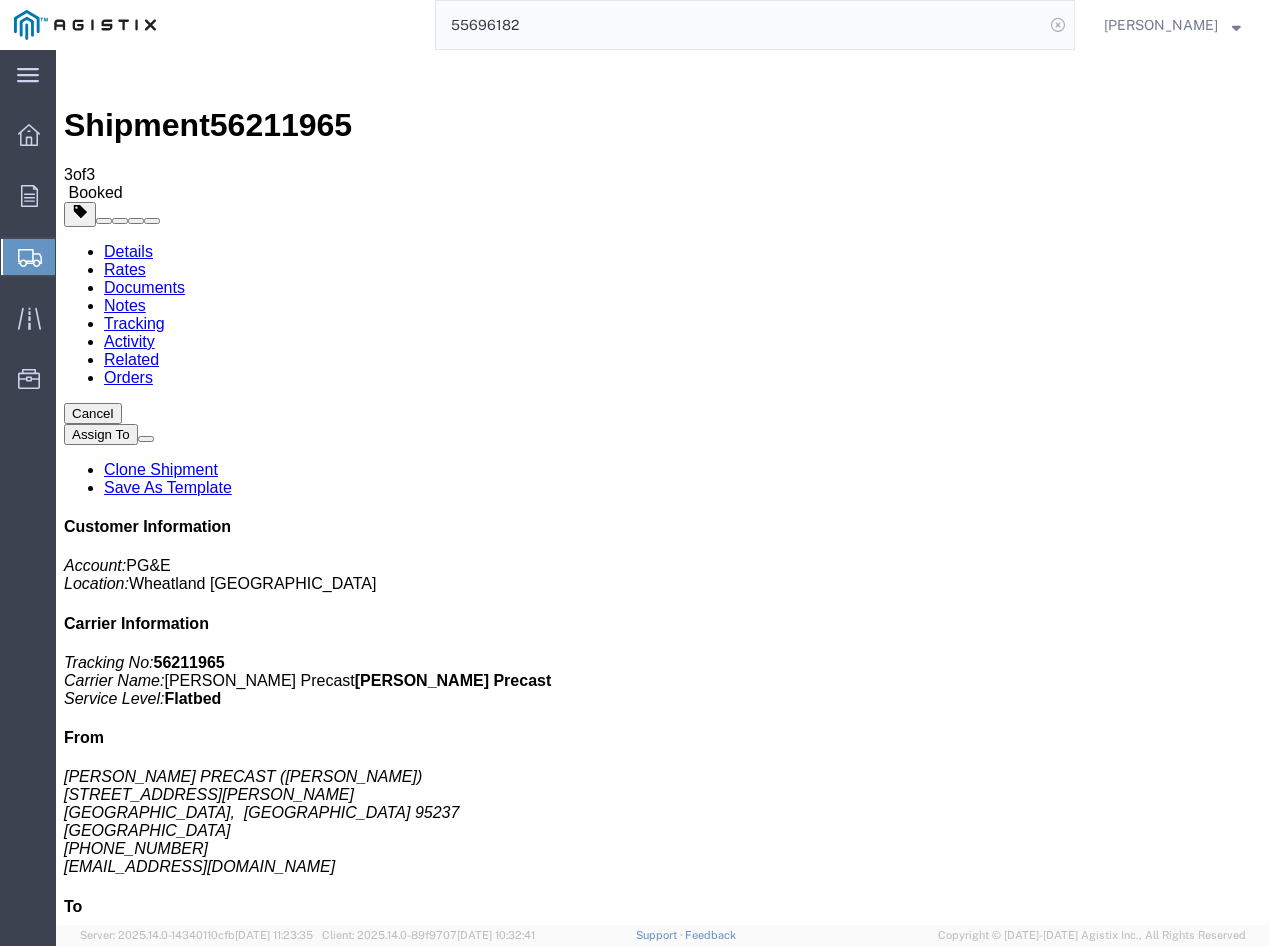 click 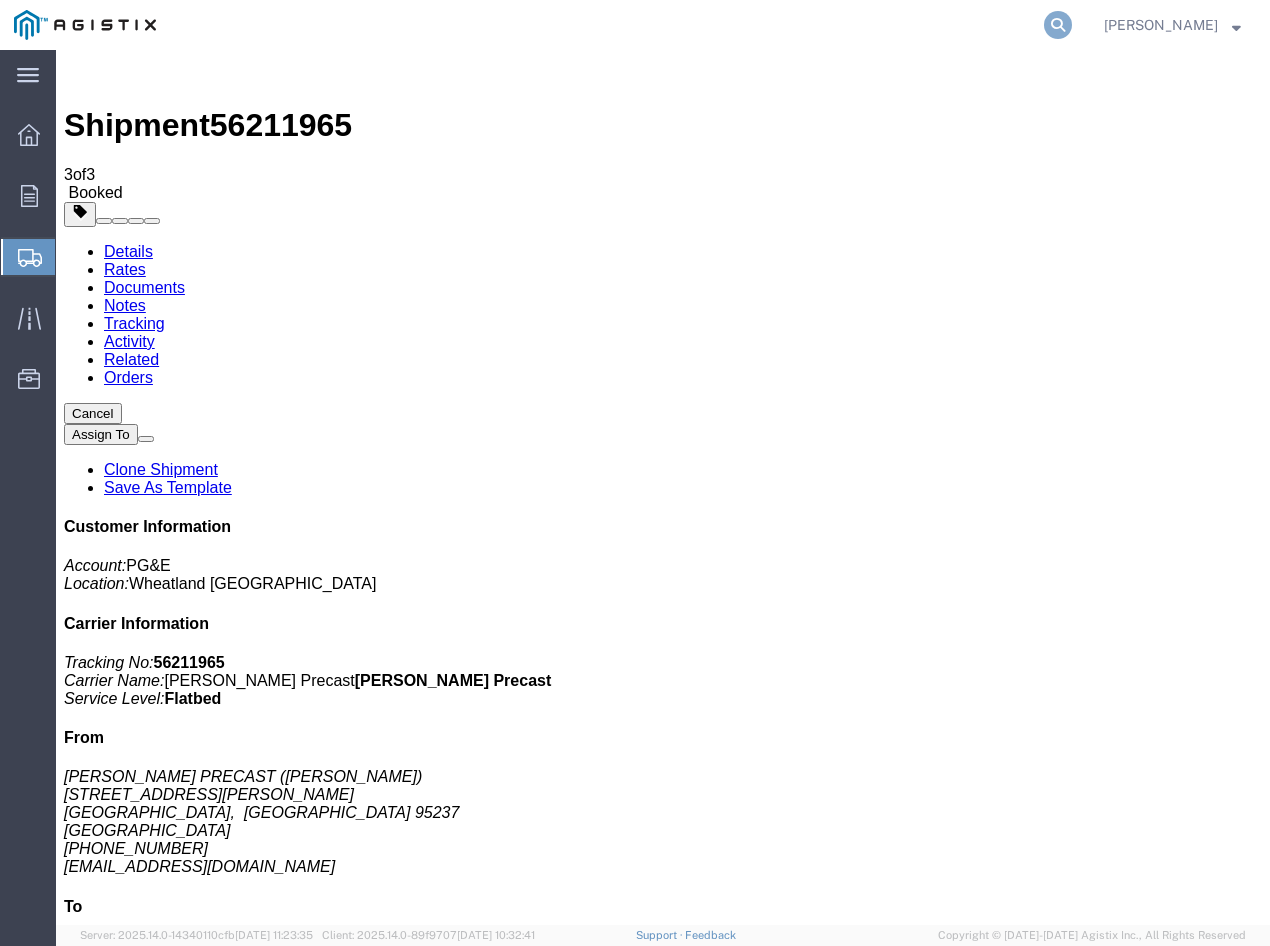 click 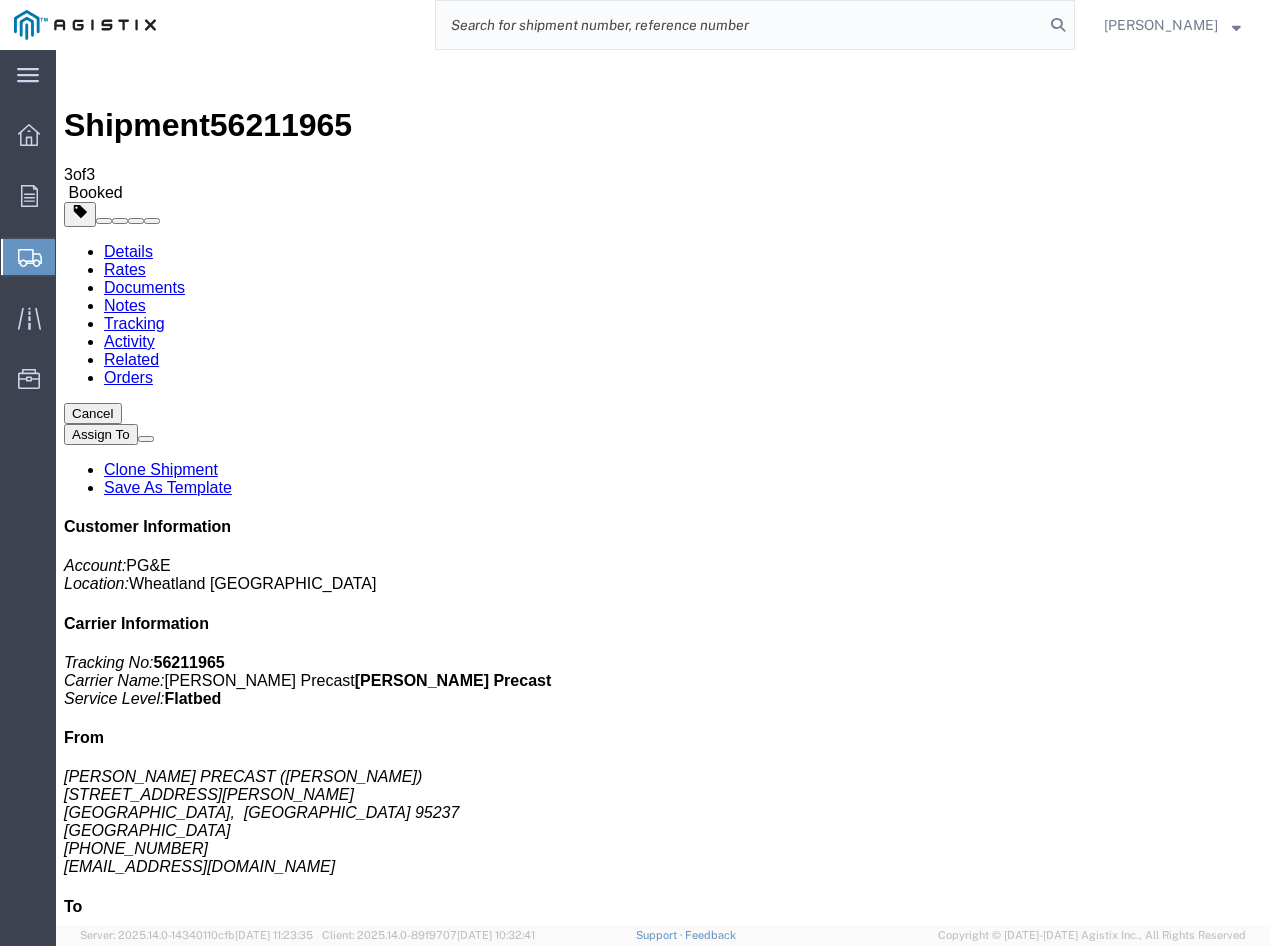 click 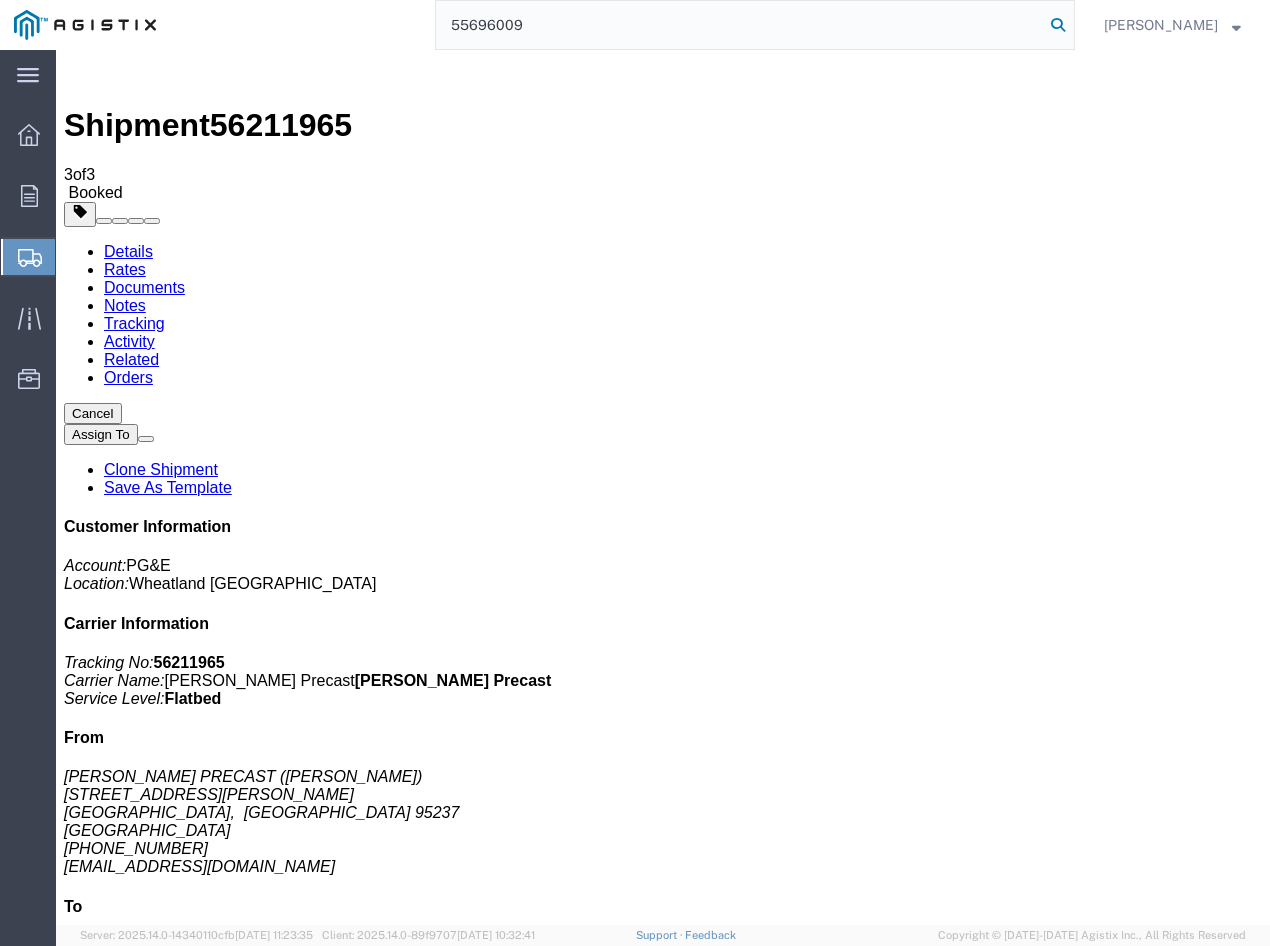 type on "55696009" 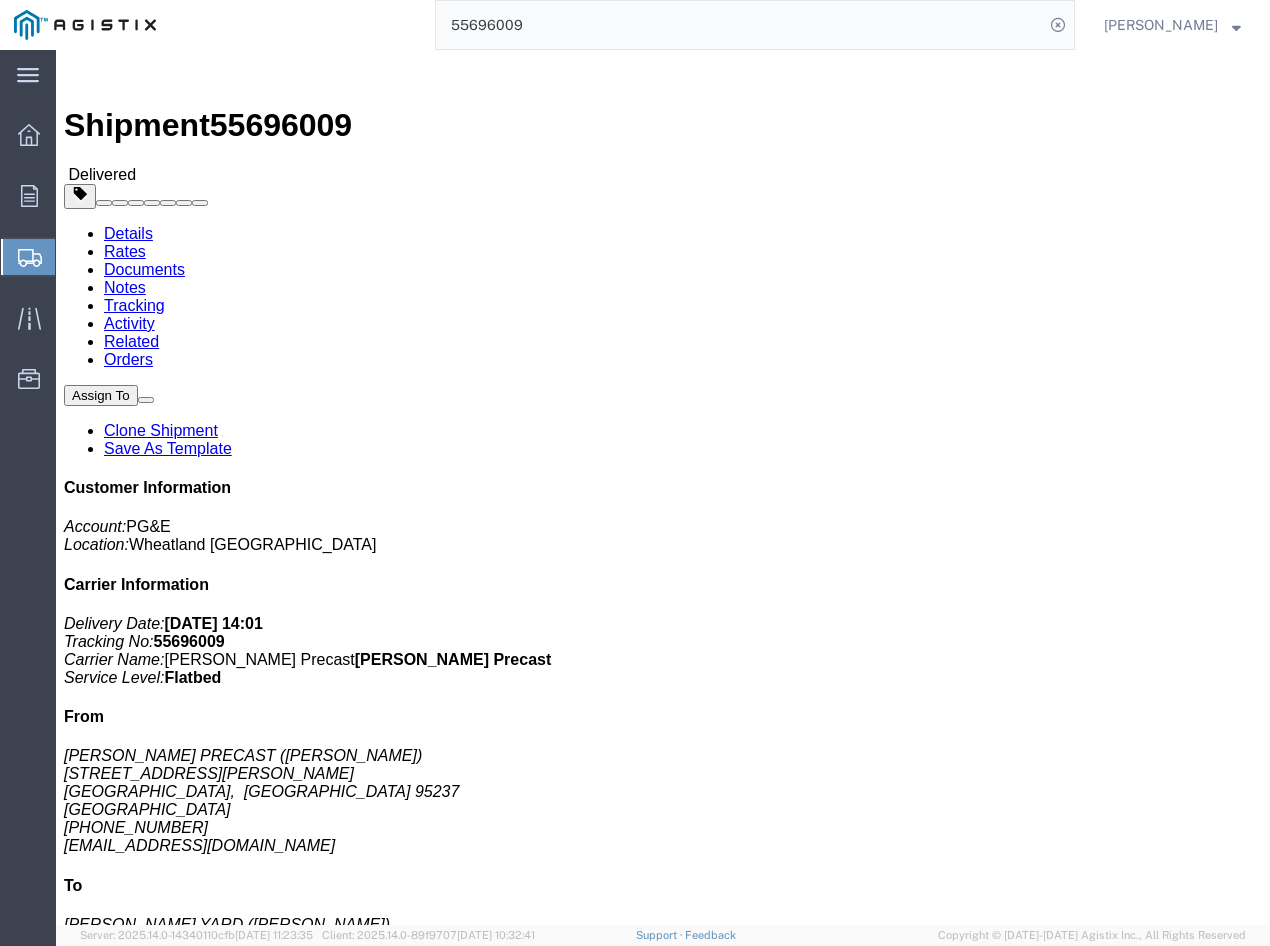 click on "Assign To" 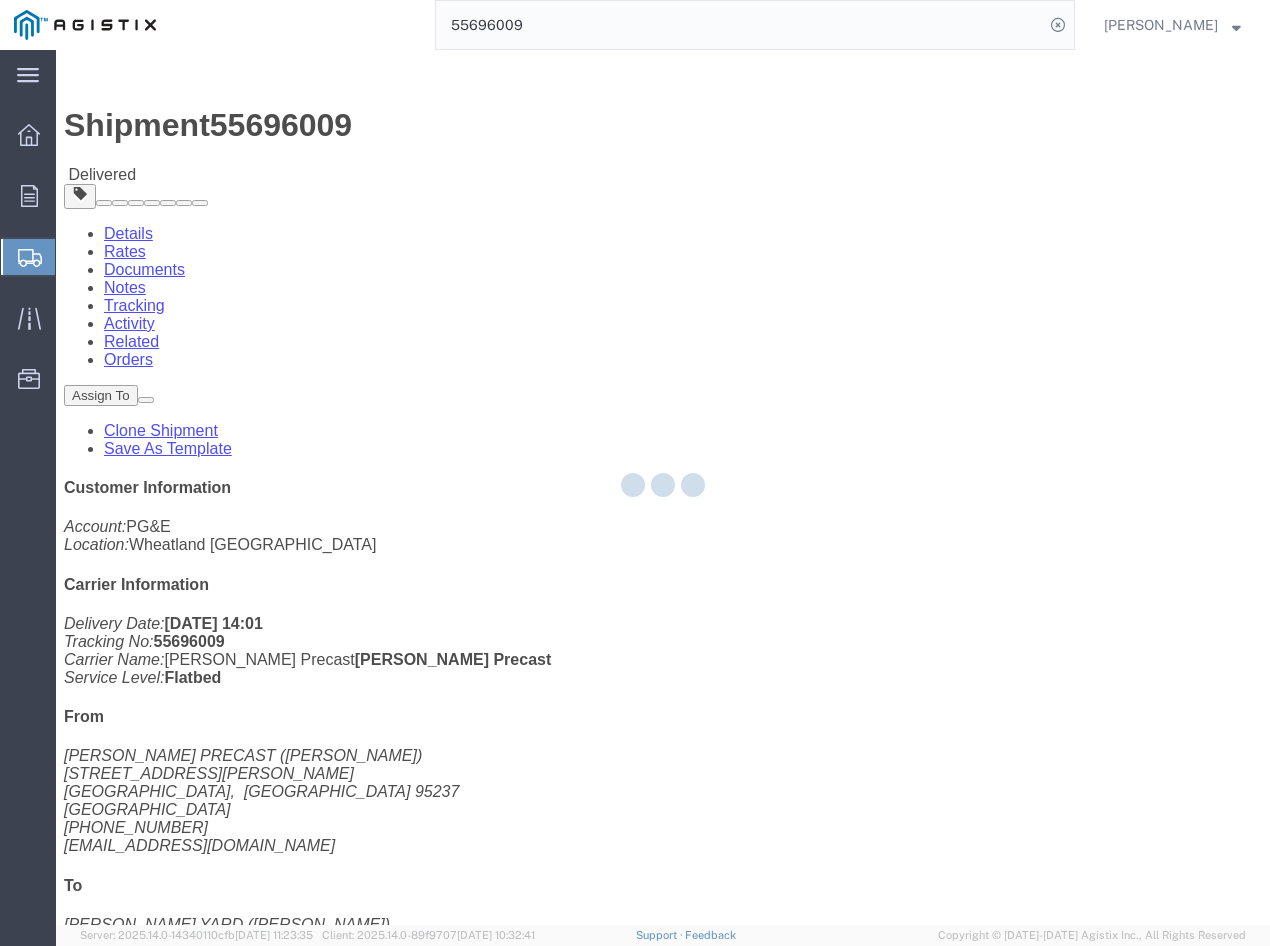 select 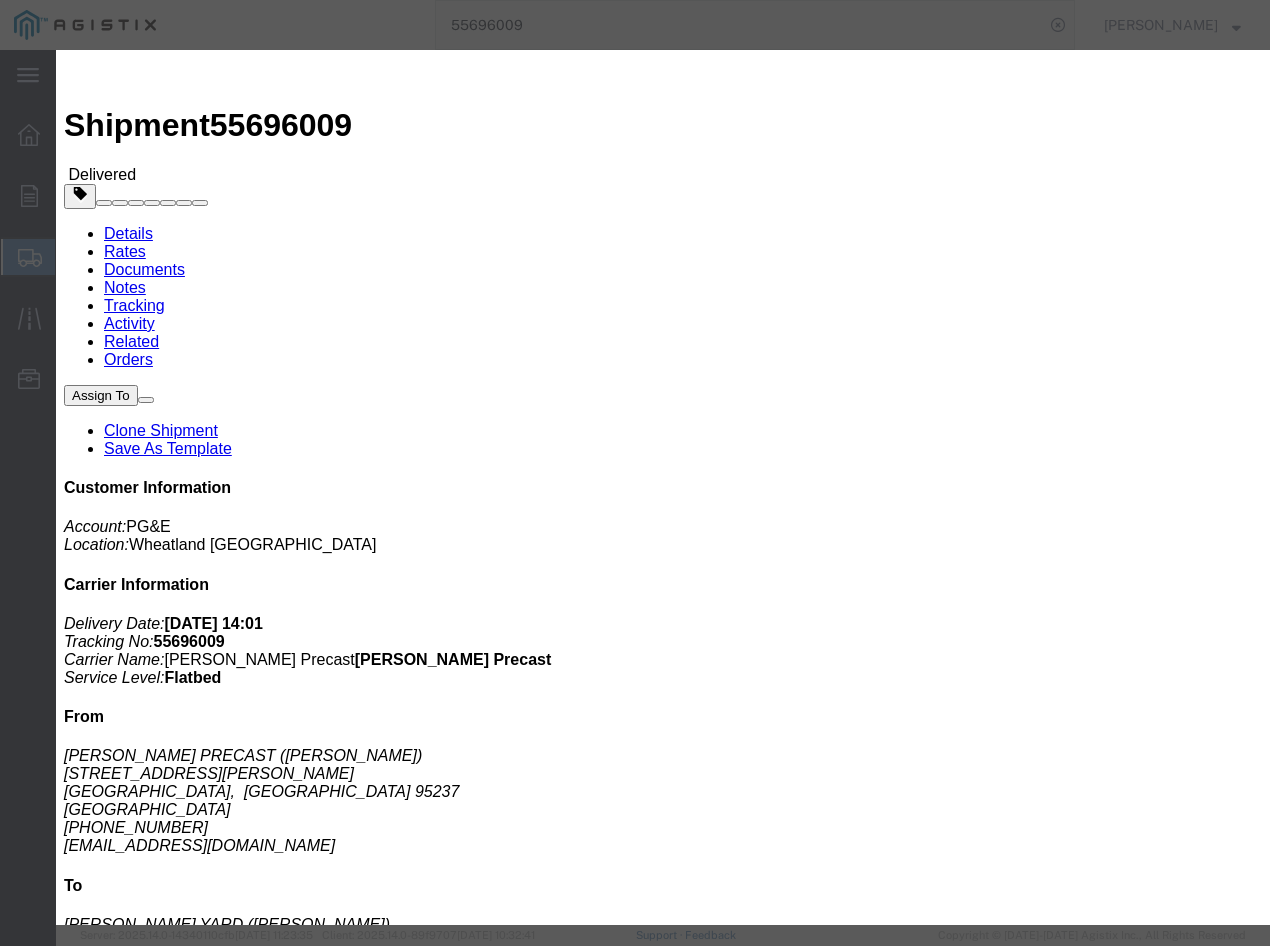 drag, startPoint x: 889, startPoint y: 332, endPoint x: 925, endPoint y: 297, distance: 50.20956 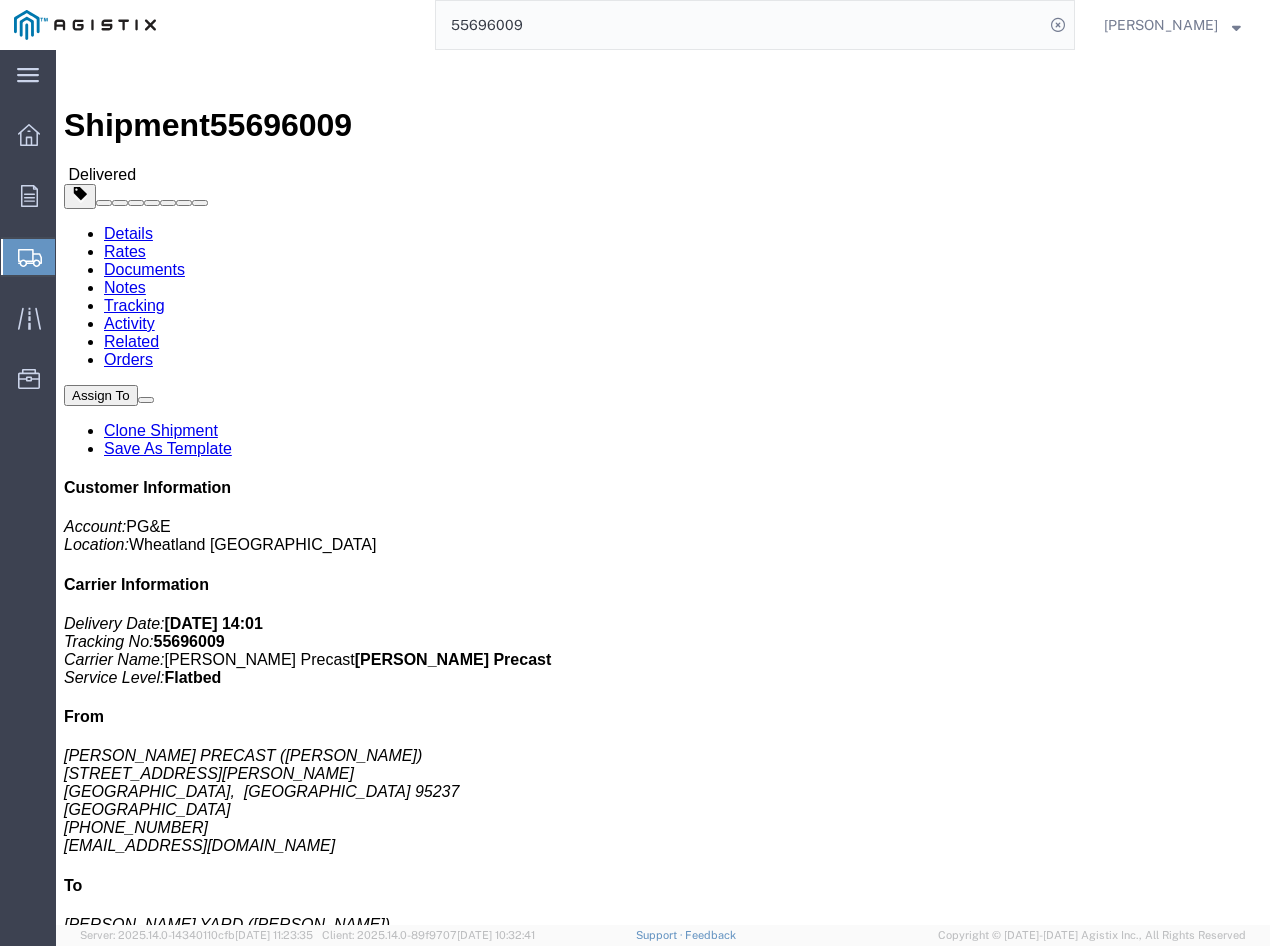 click on "Clone Shipment" 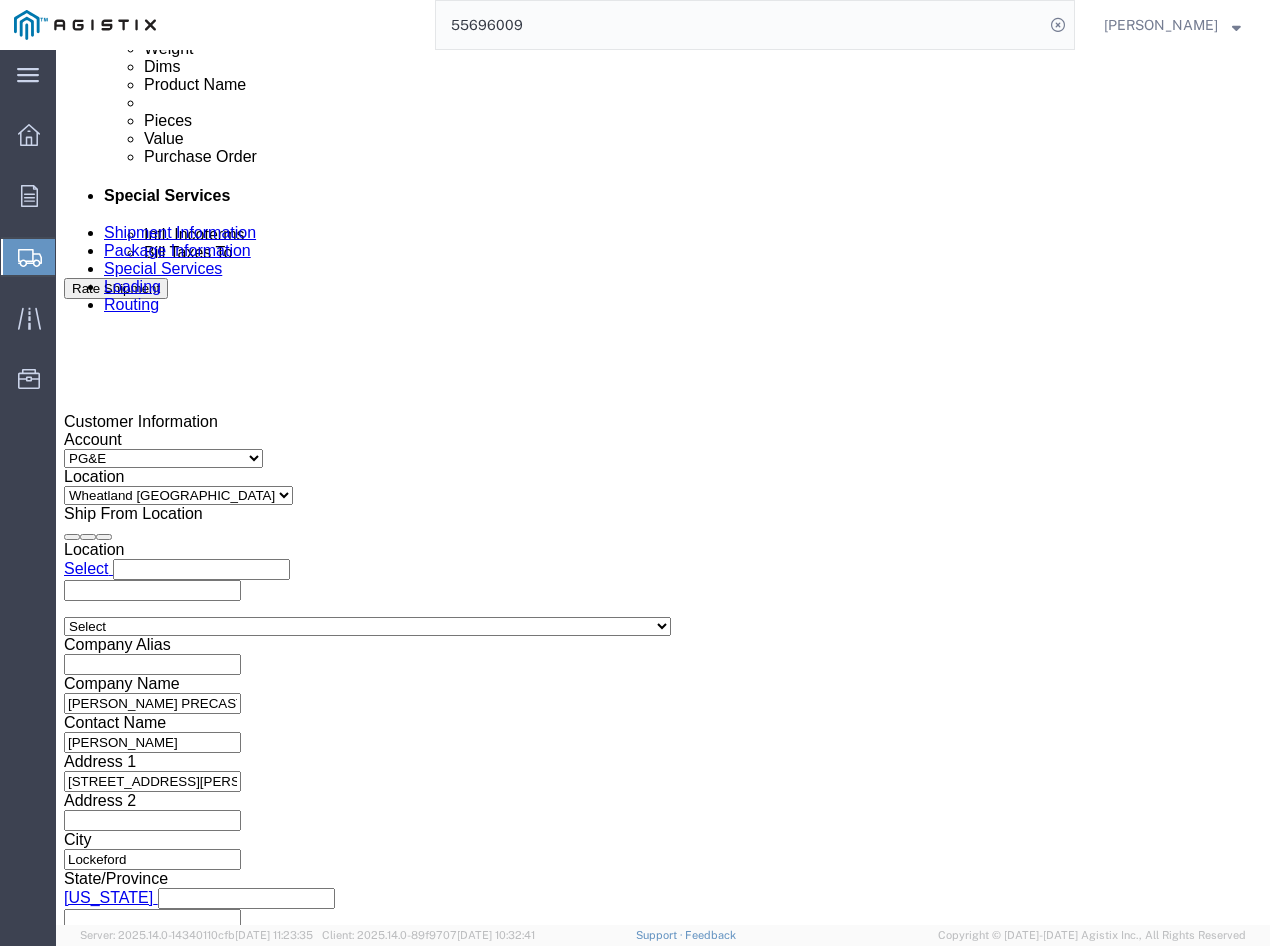 scroll, scrollTop: 1200, scrollLeft: 0, axis: vertical 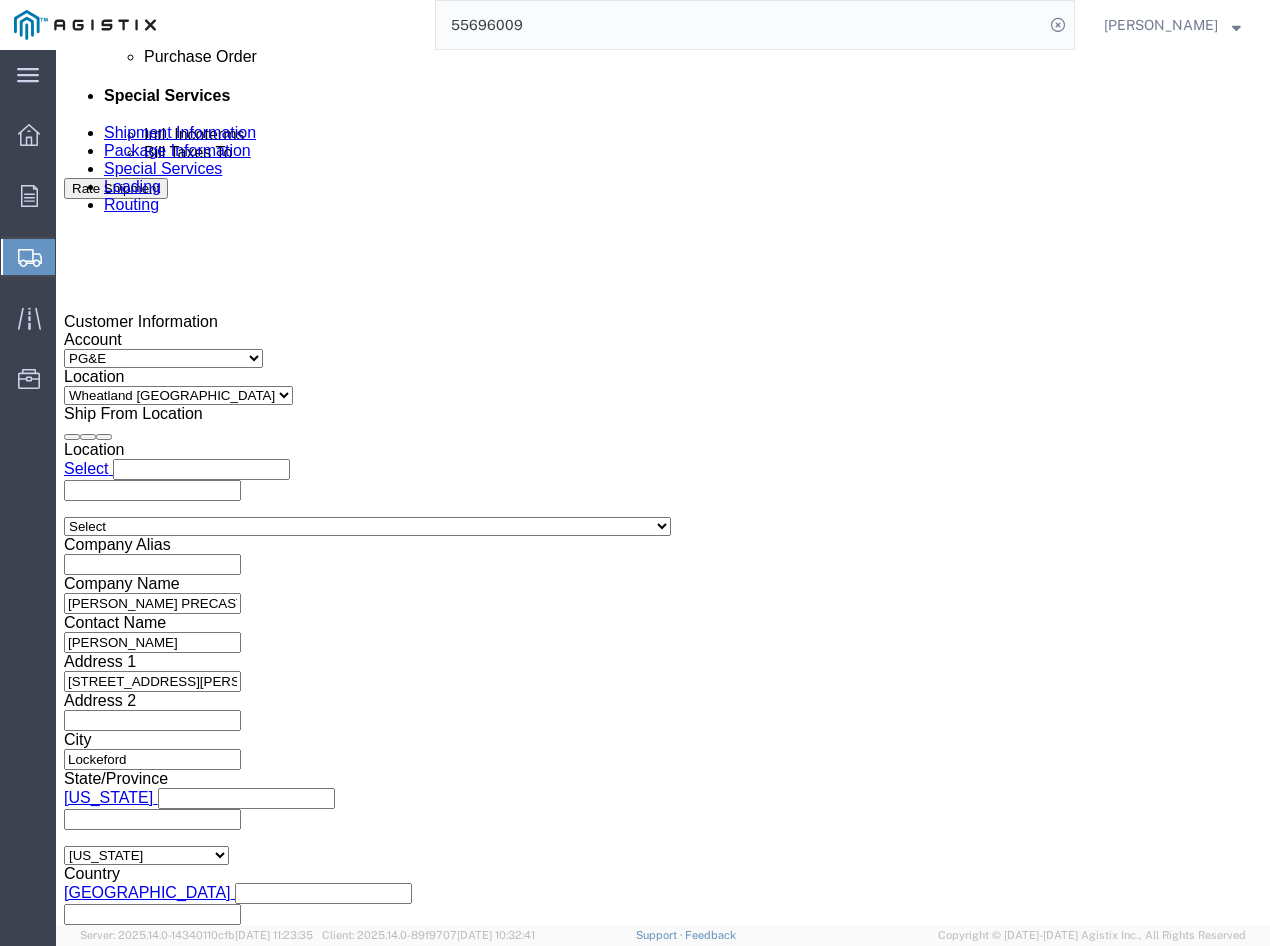 click on "[DATE] 2:00 PM" 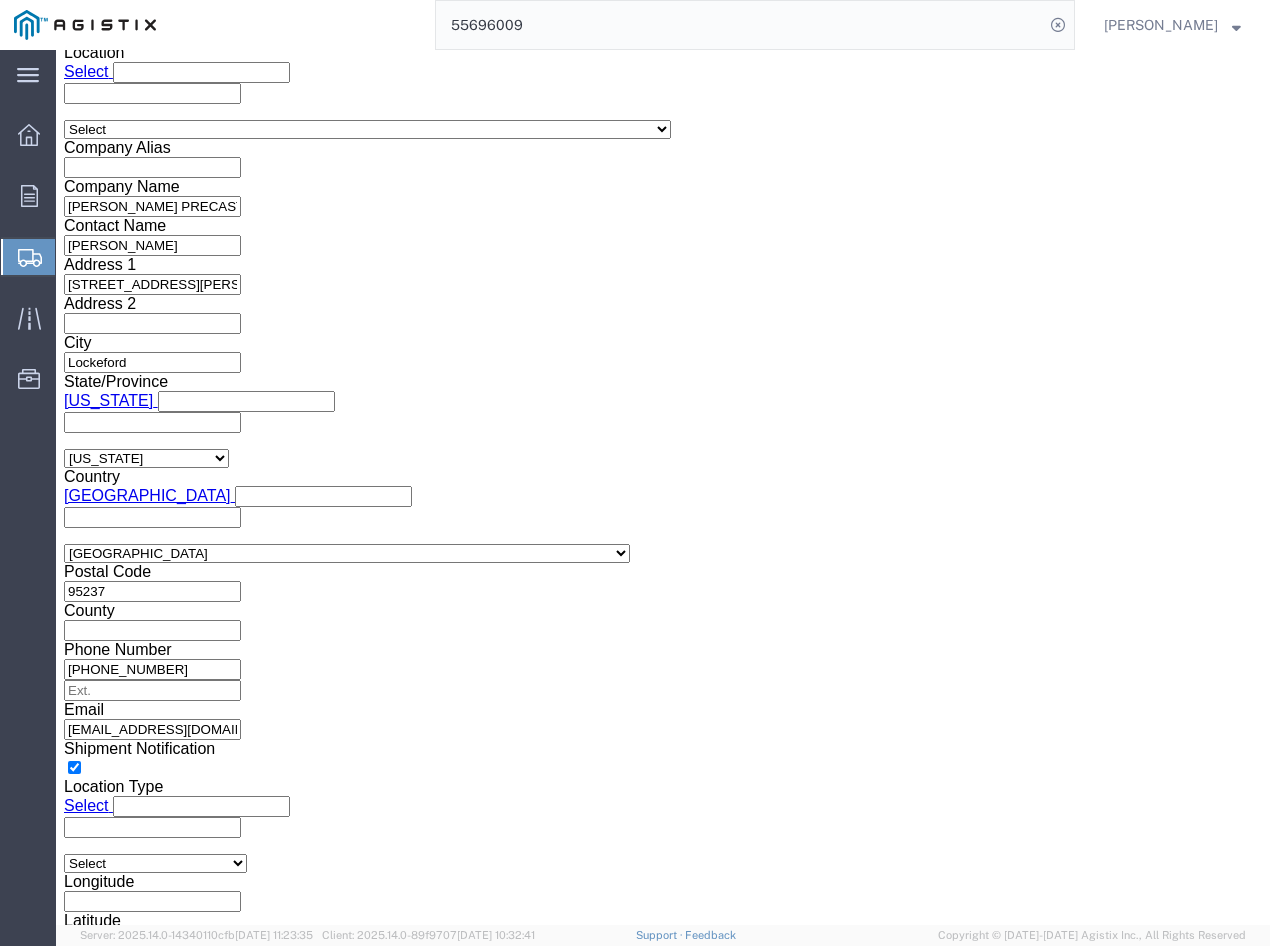 click on "Apply" 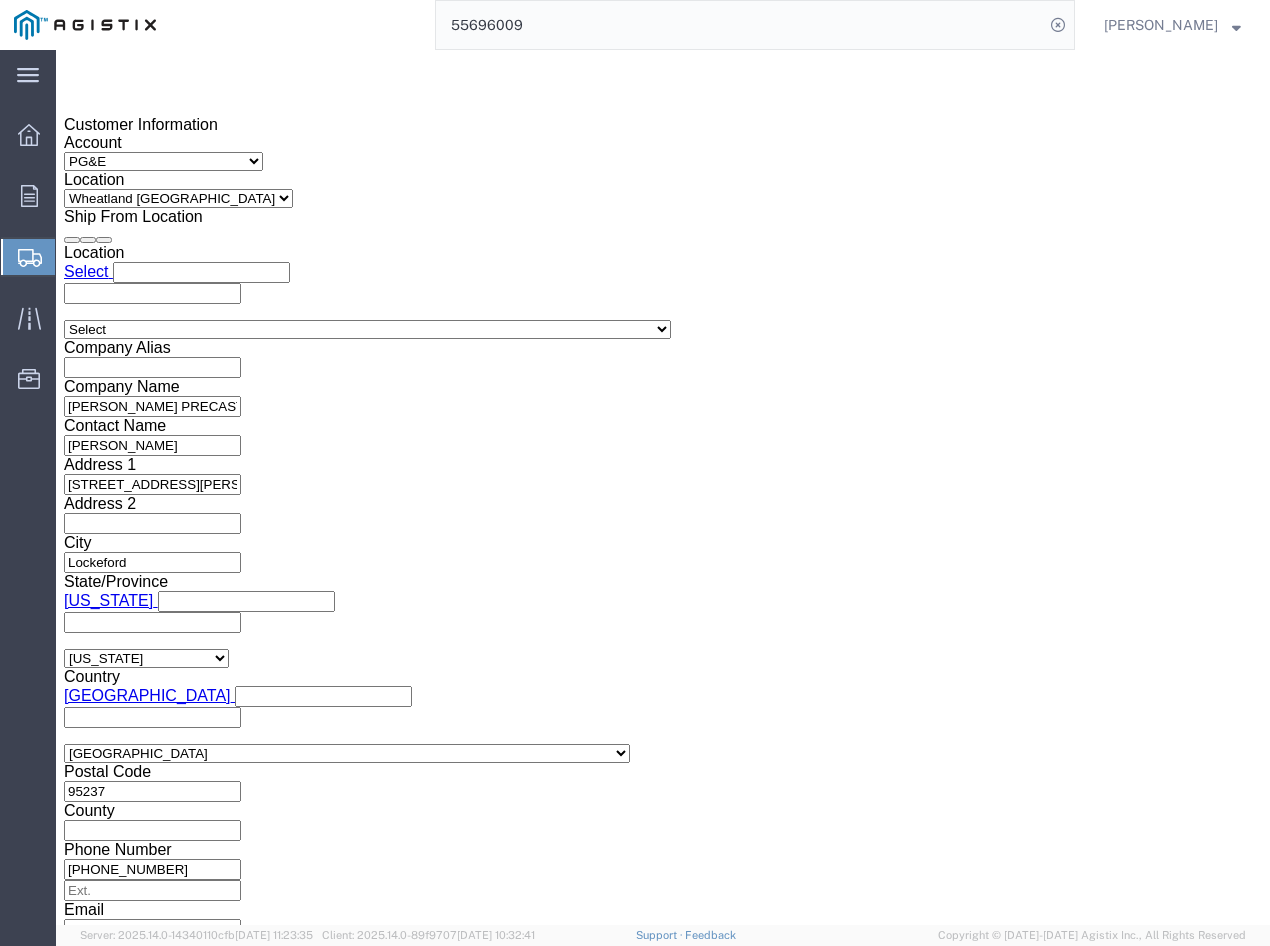 click 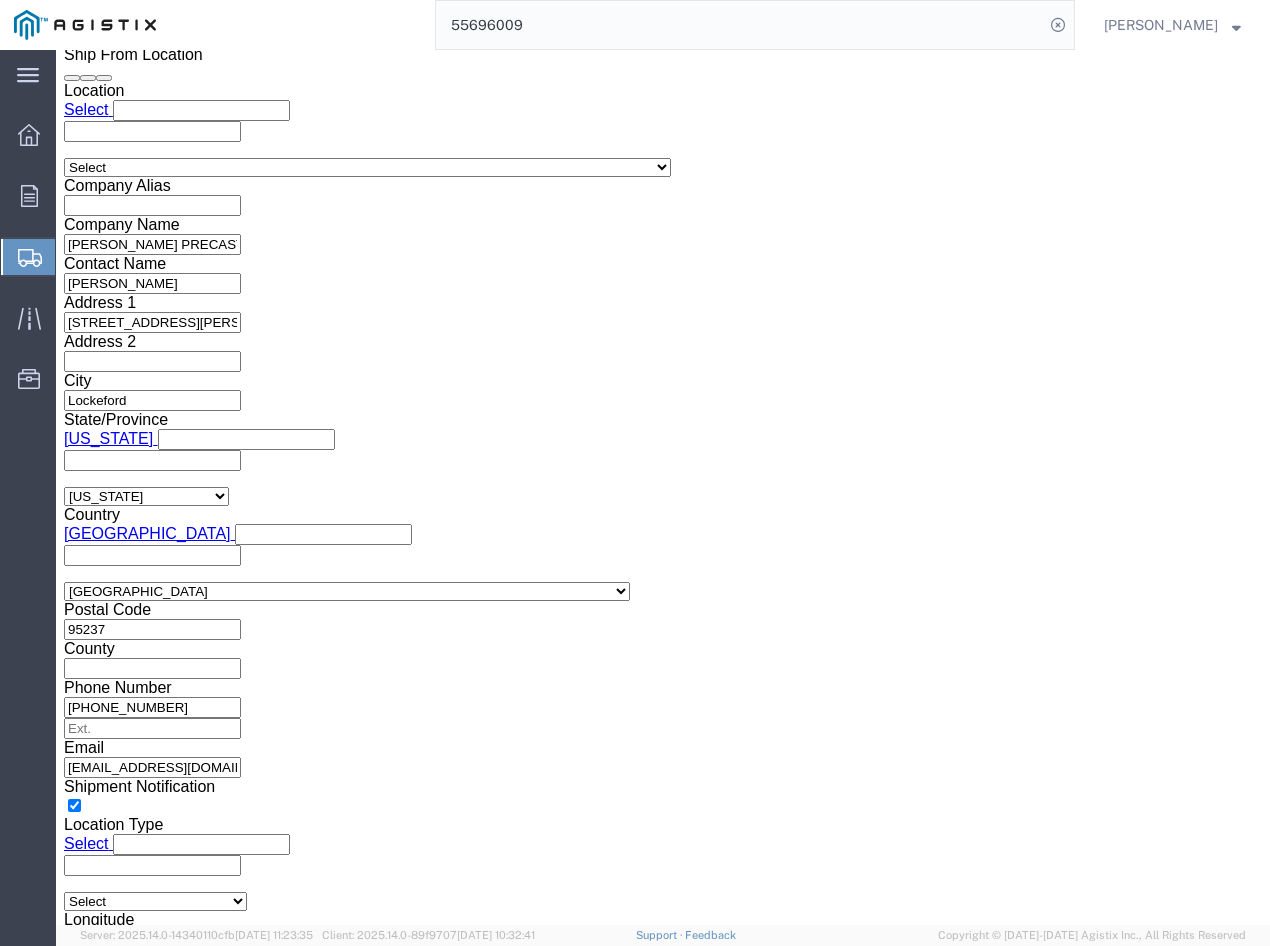 scroll, scrollTop: 959, scrollLeft: 0, axis: vertical 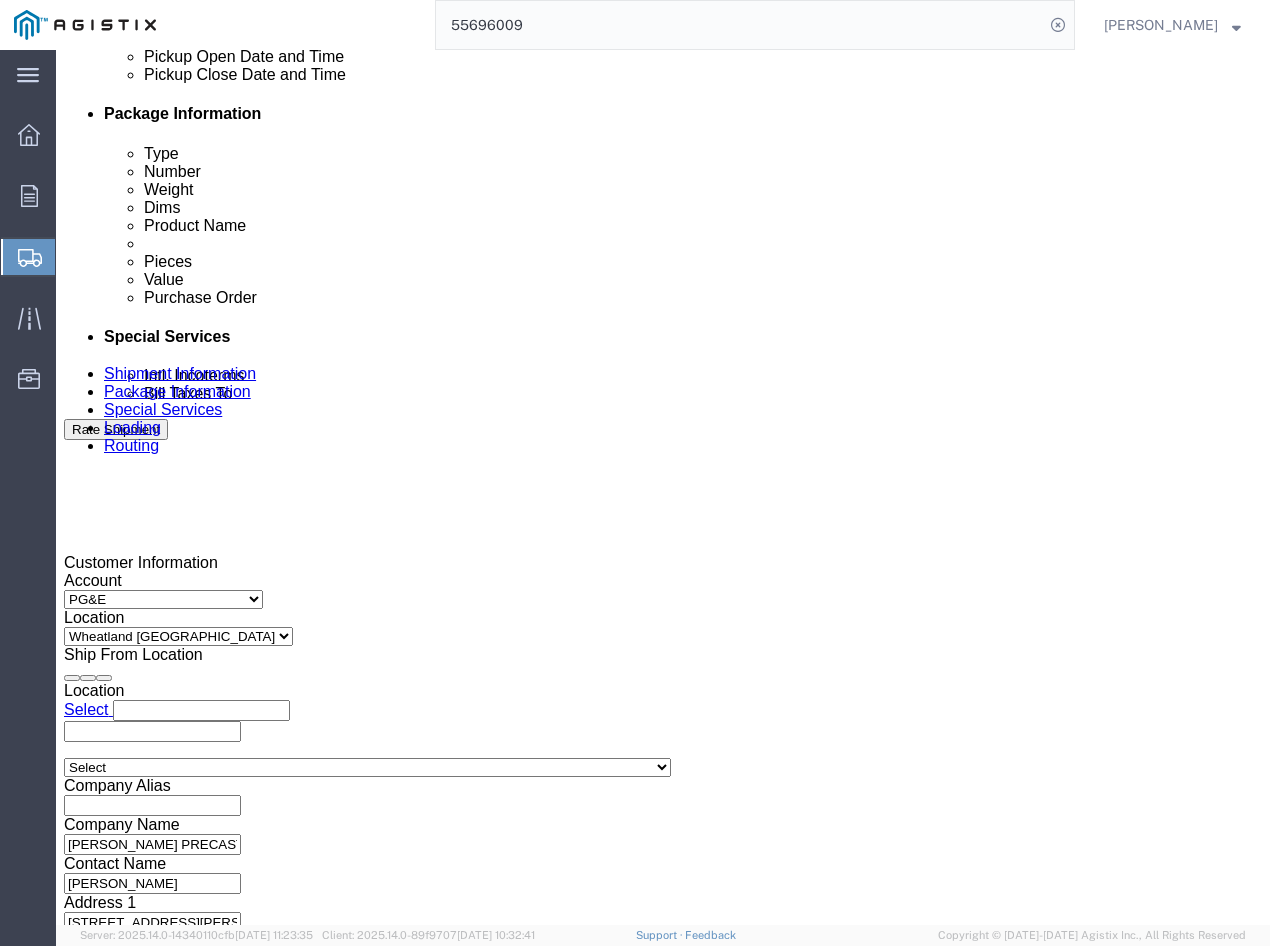 type on "395448" 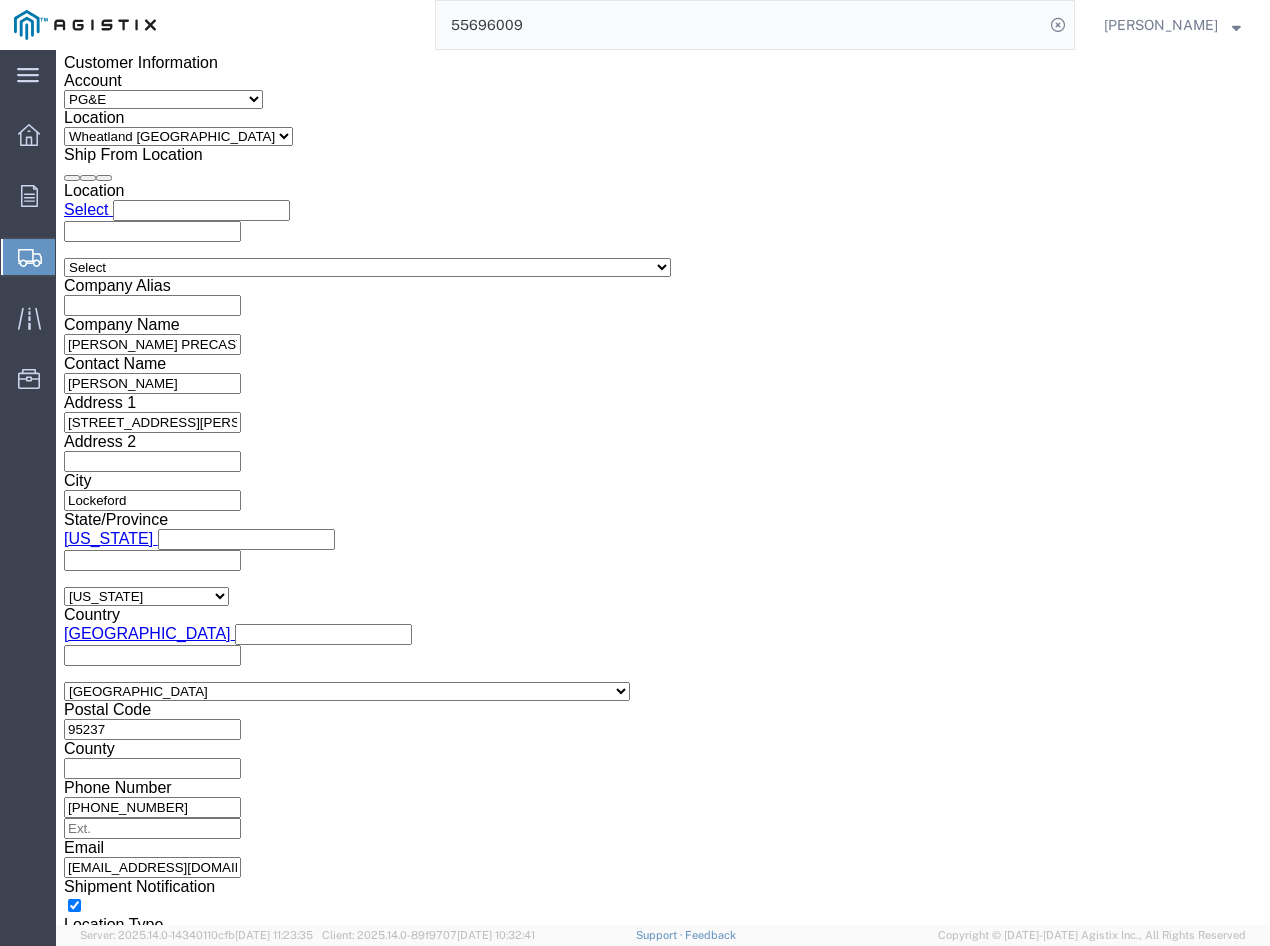 click on "Rate Shipment" 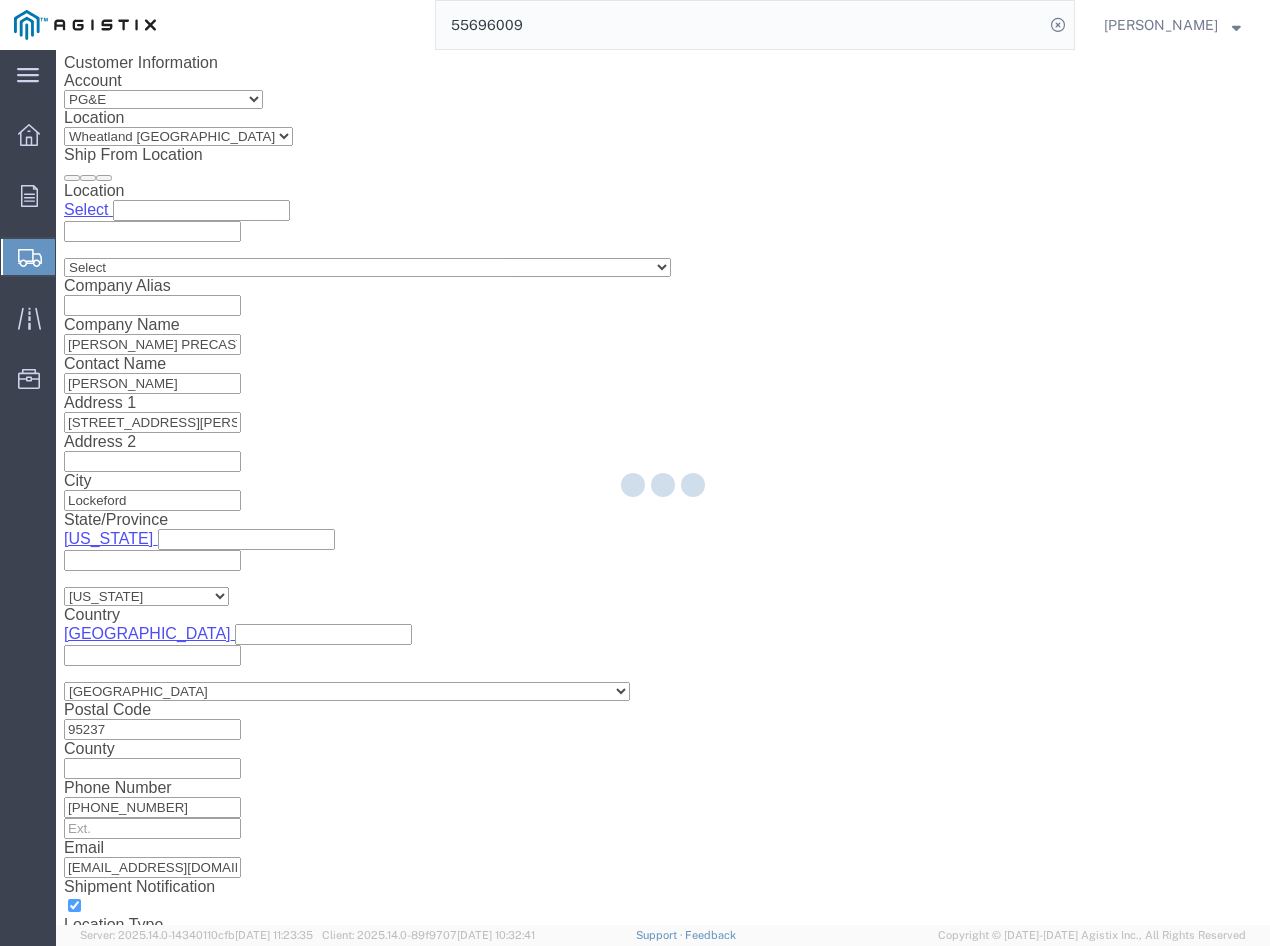 scroll, scrollTop: 0, scrollLeft: 0, axis: both 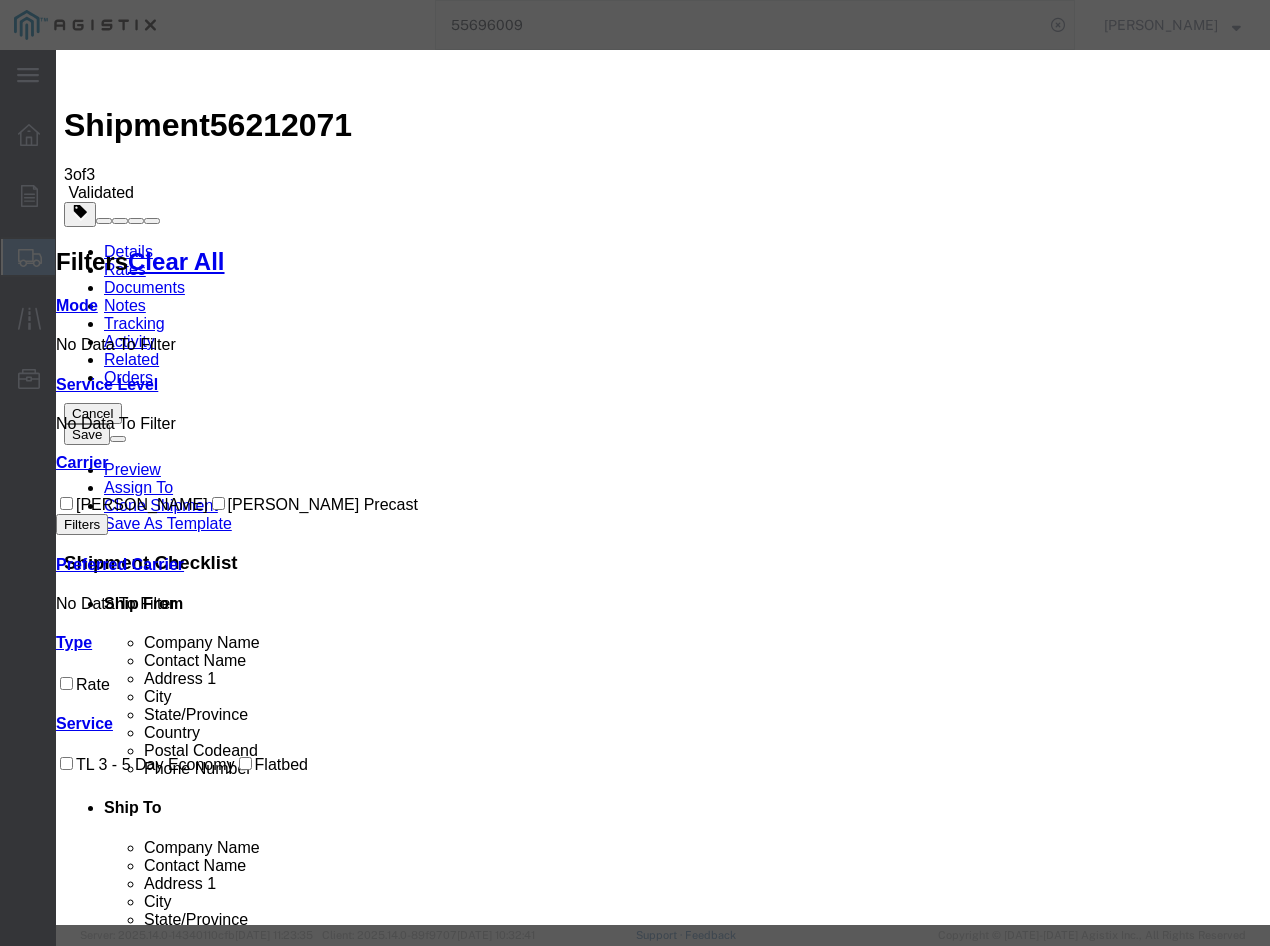 click on "Continue" at bounding box center (98, 4055) 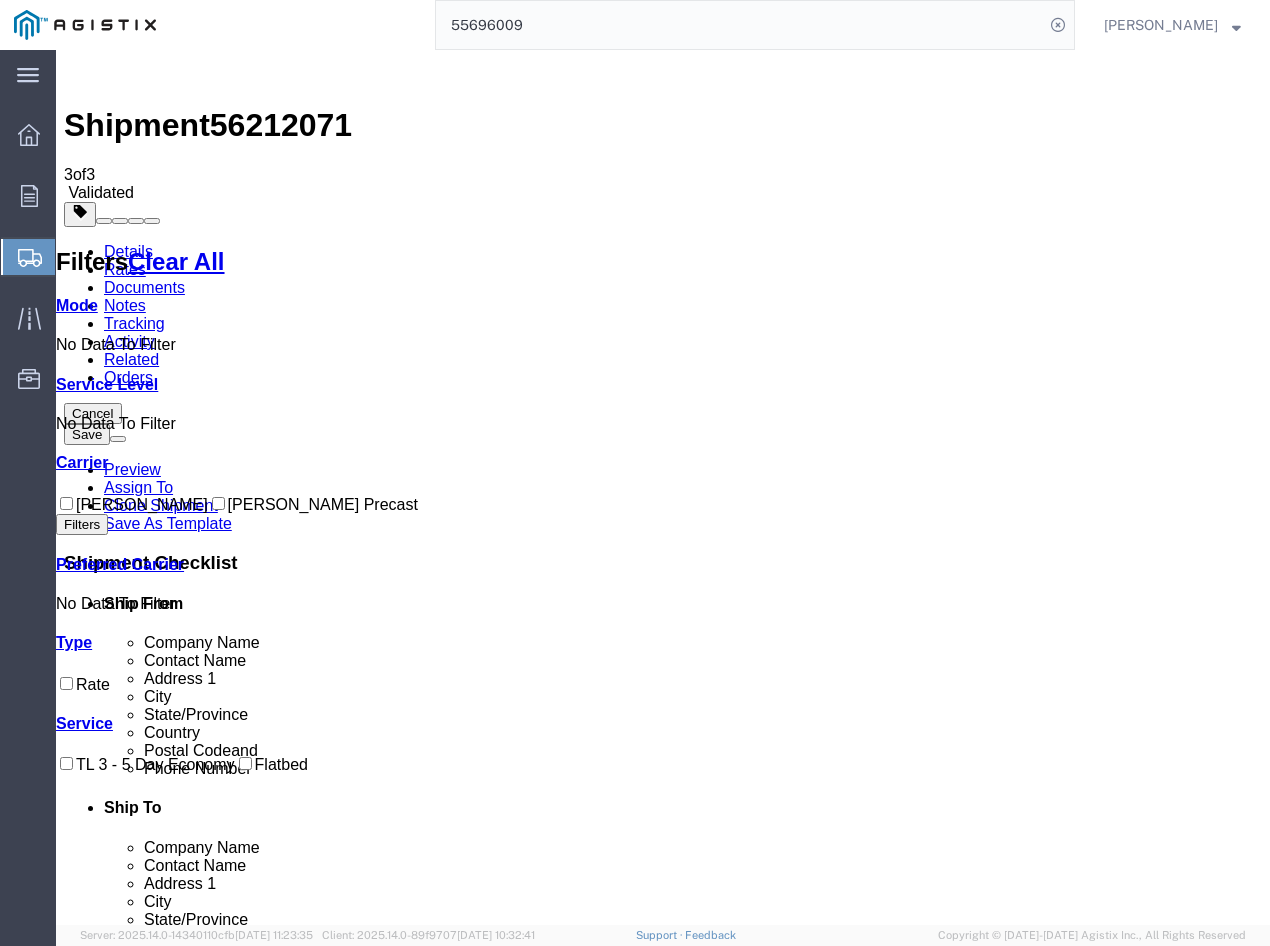 click on "Book" at bounding box center [971, 1994] 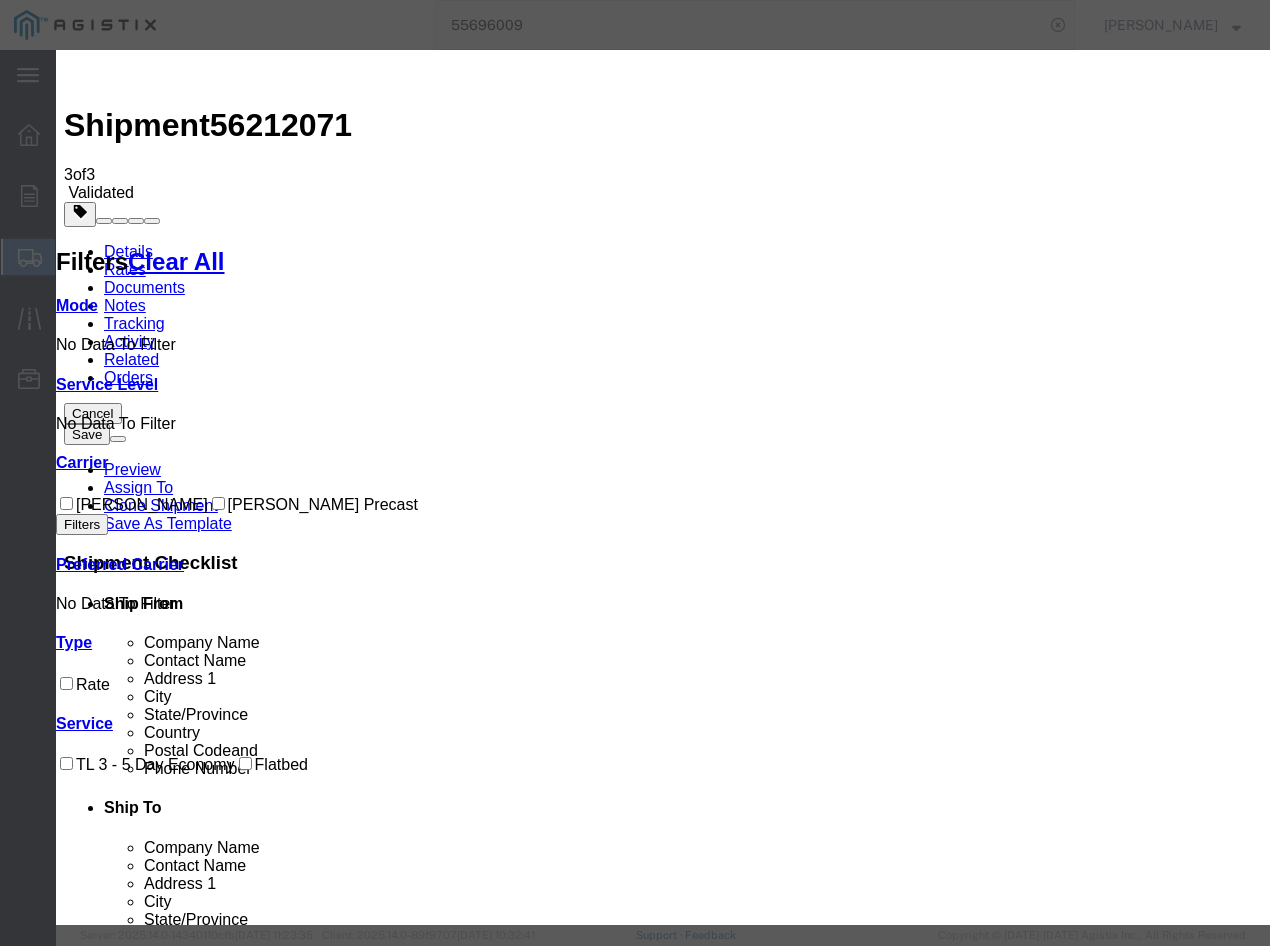 drag, startPoint x: 466, startPoint y: 180, endPoint x: 334, endPoint y: 184, distance: 132.0606 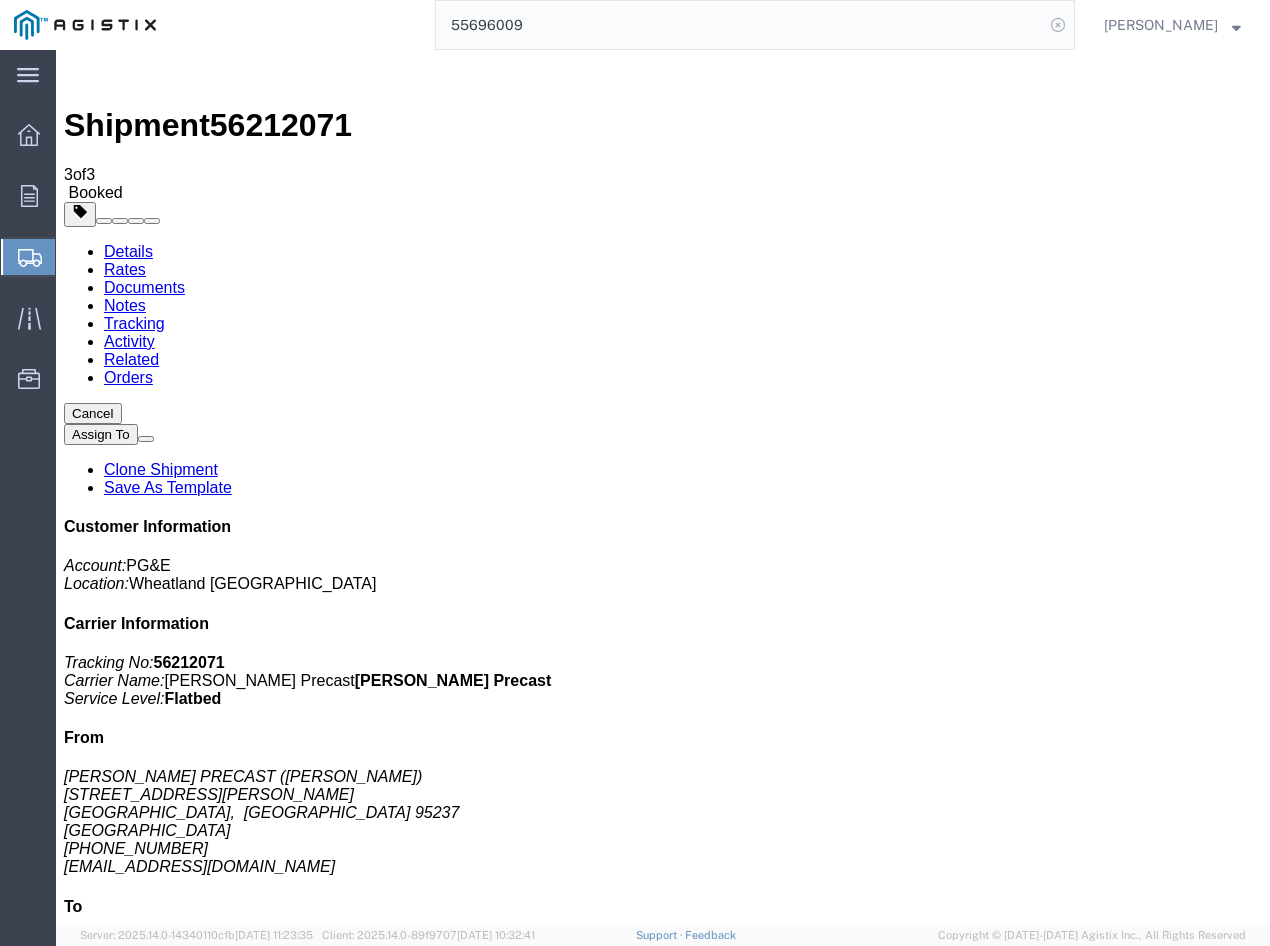 click 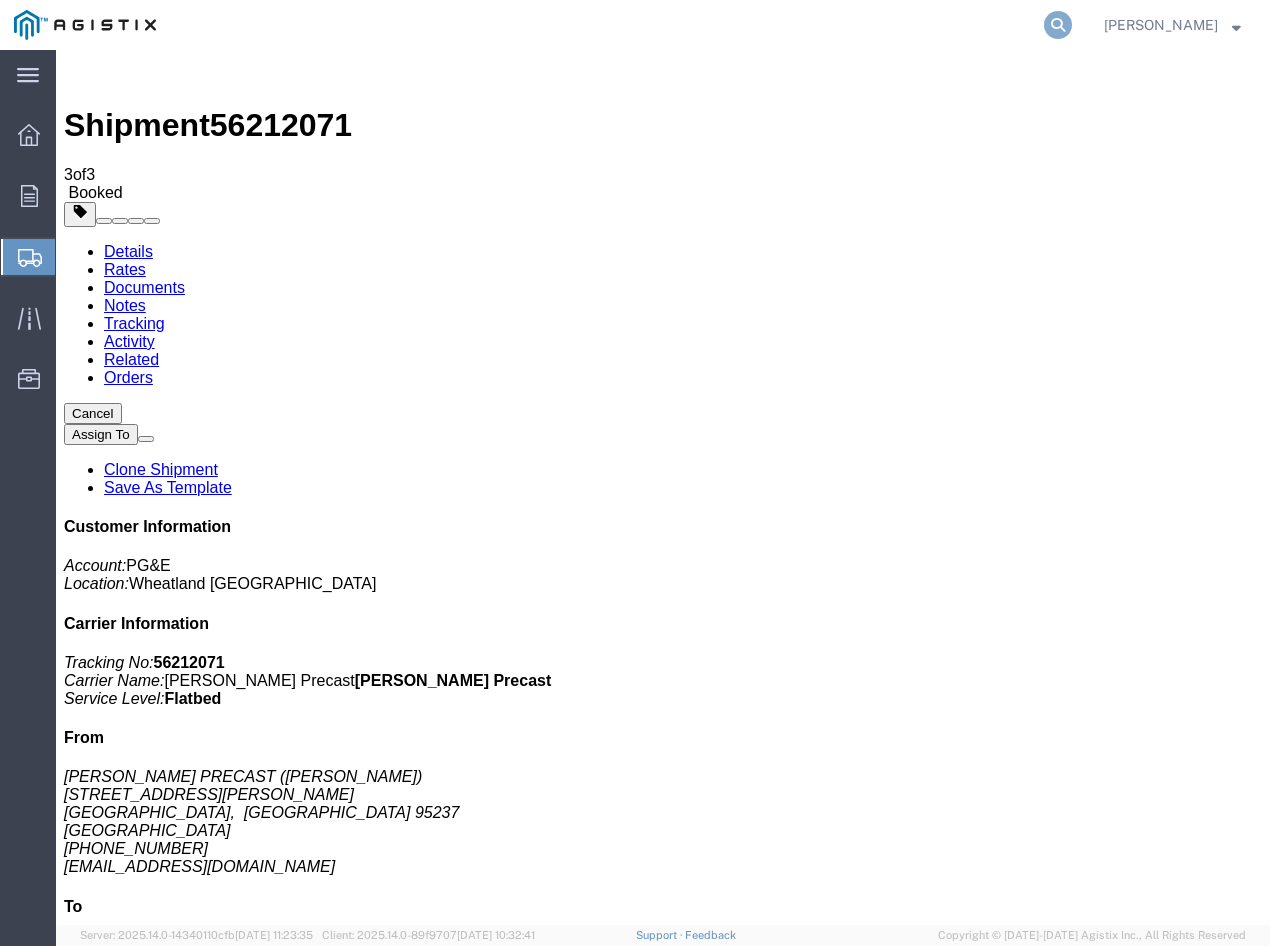 click 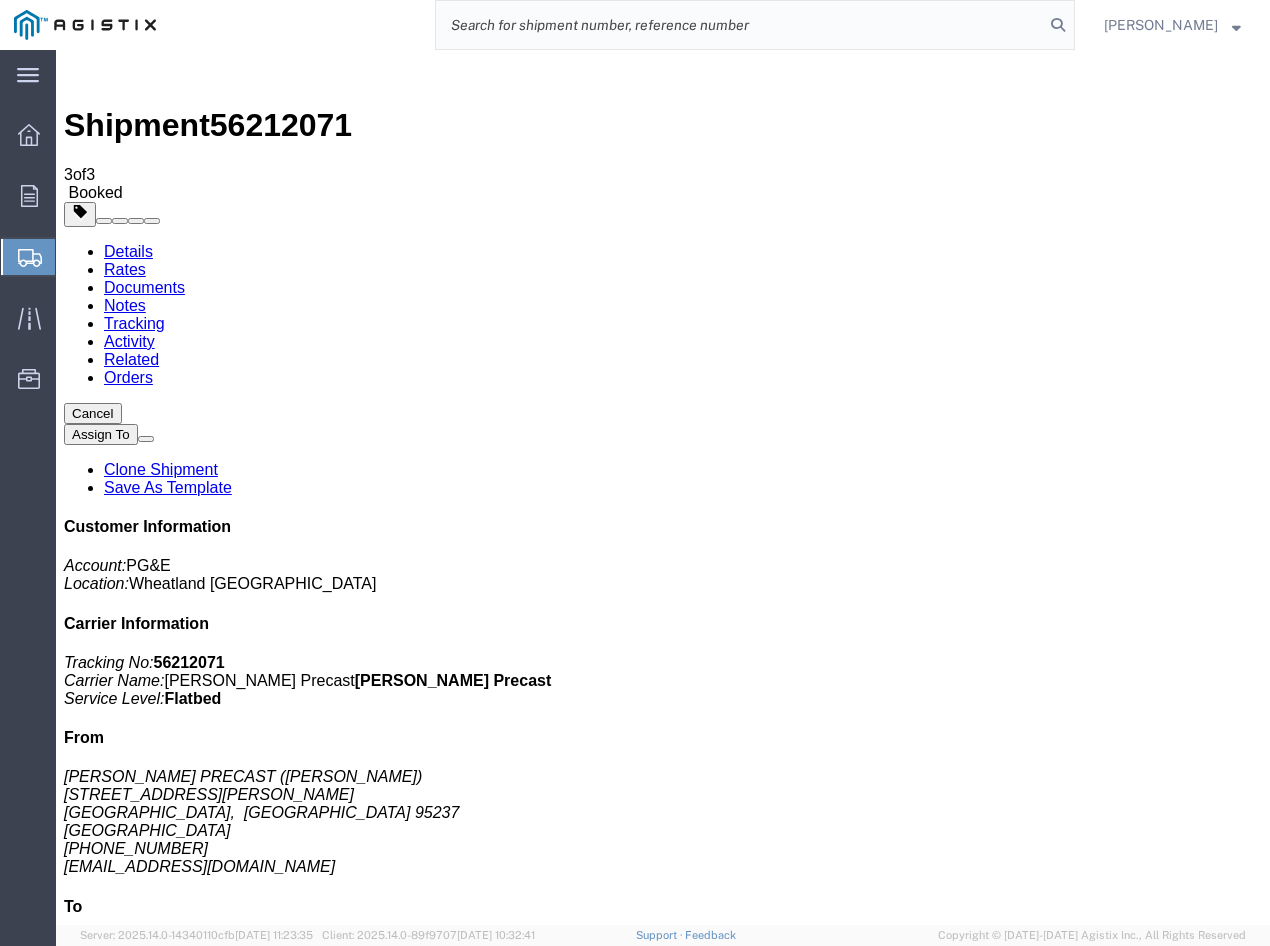 paste on "55696053" 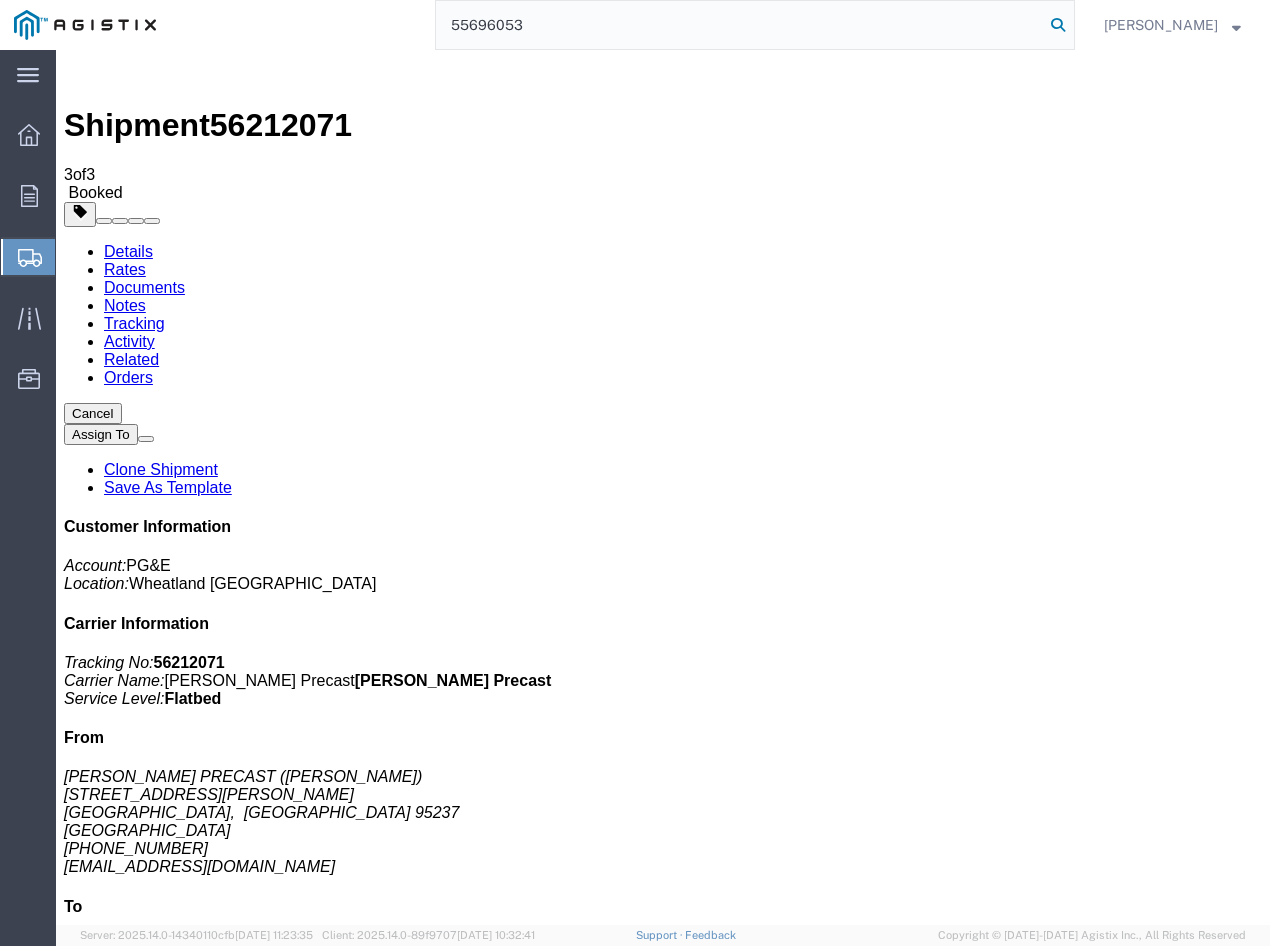 type on "55696053" 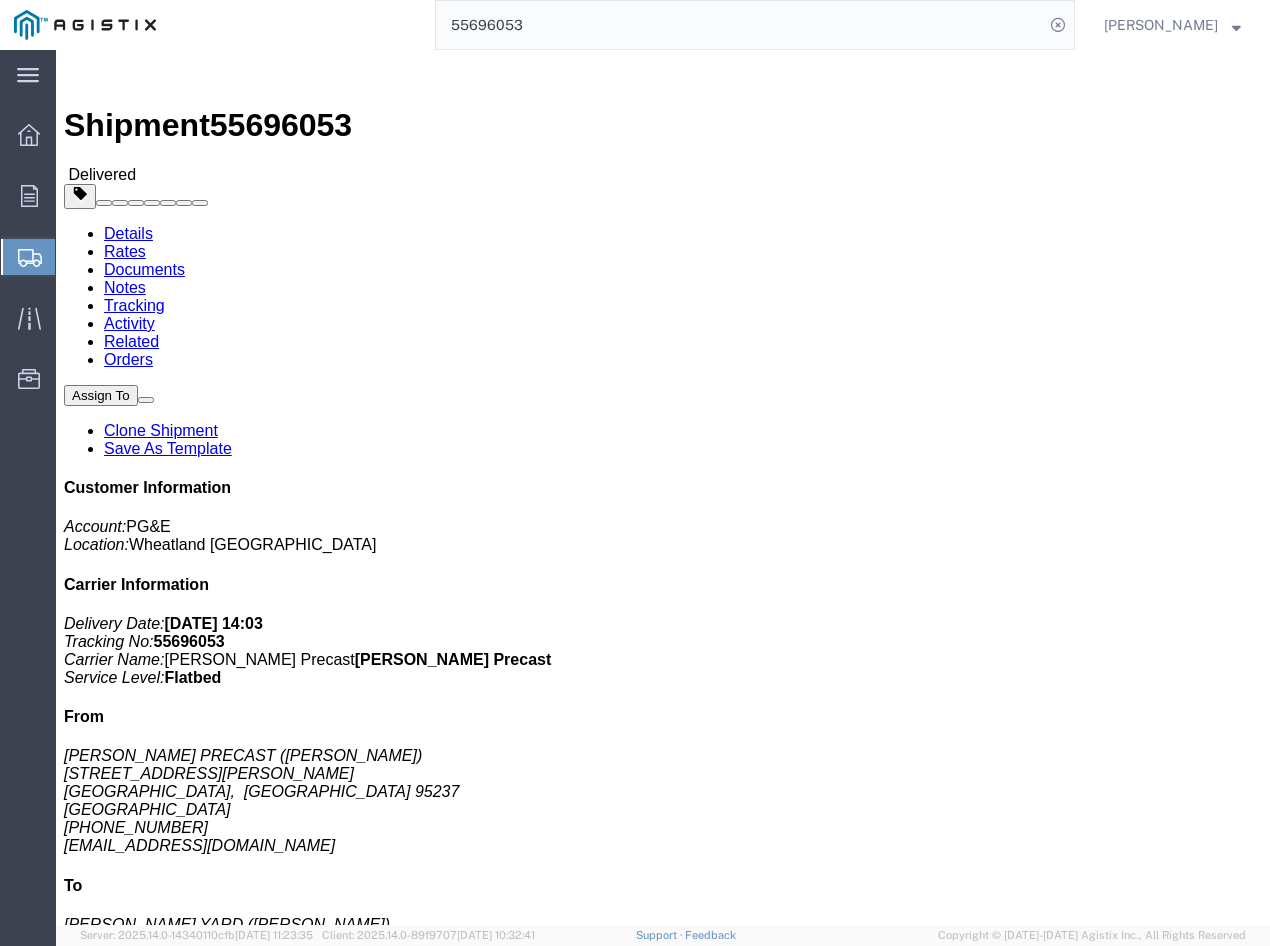 click on "Clone Shipment" 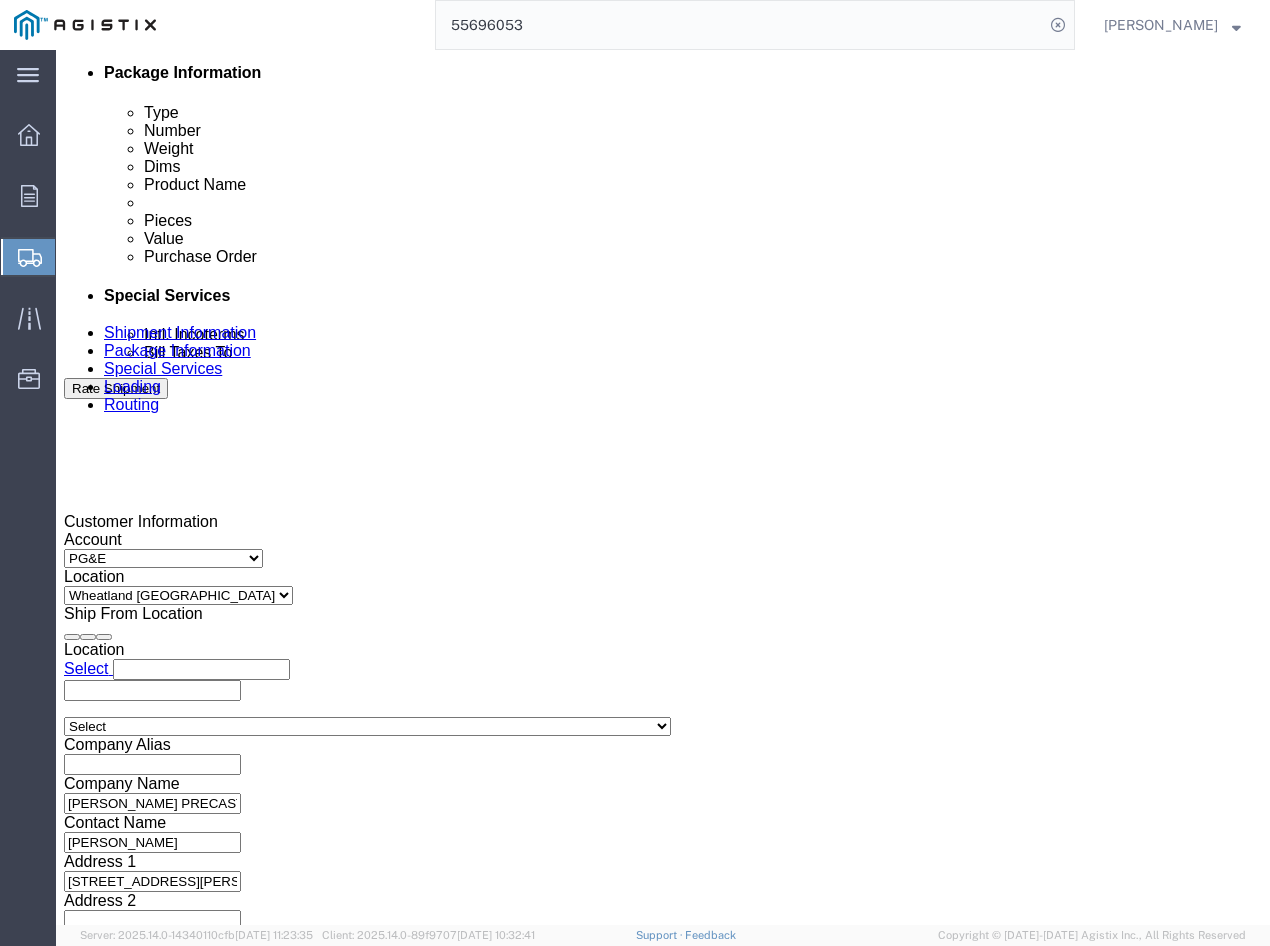 scroll, scrollTop: 1400, scrollLeft: 0, axis: vertical 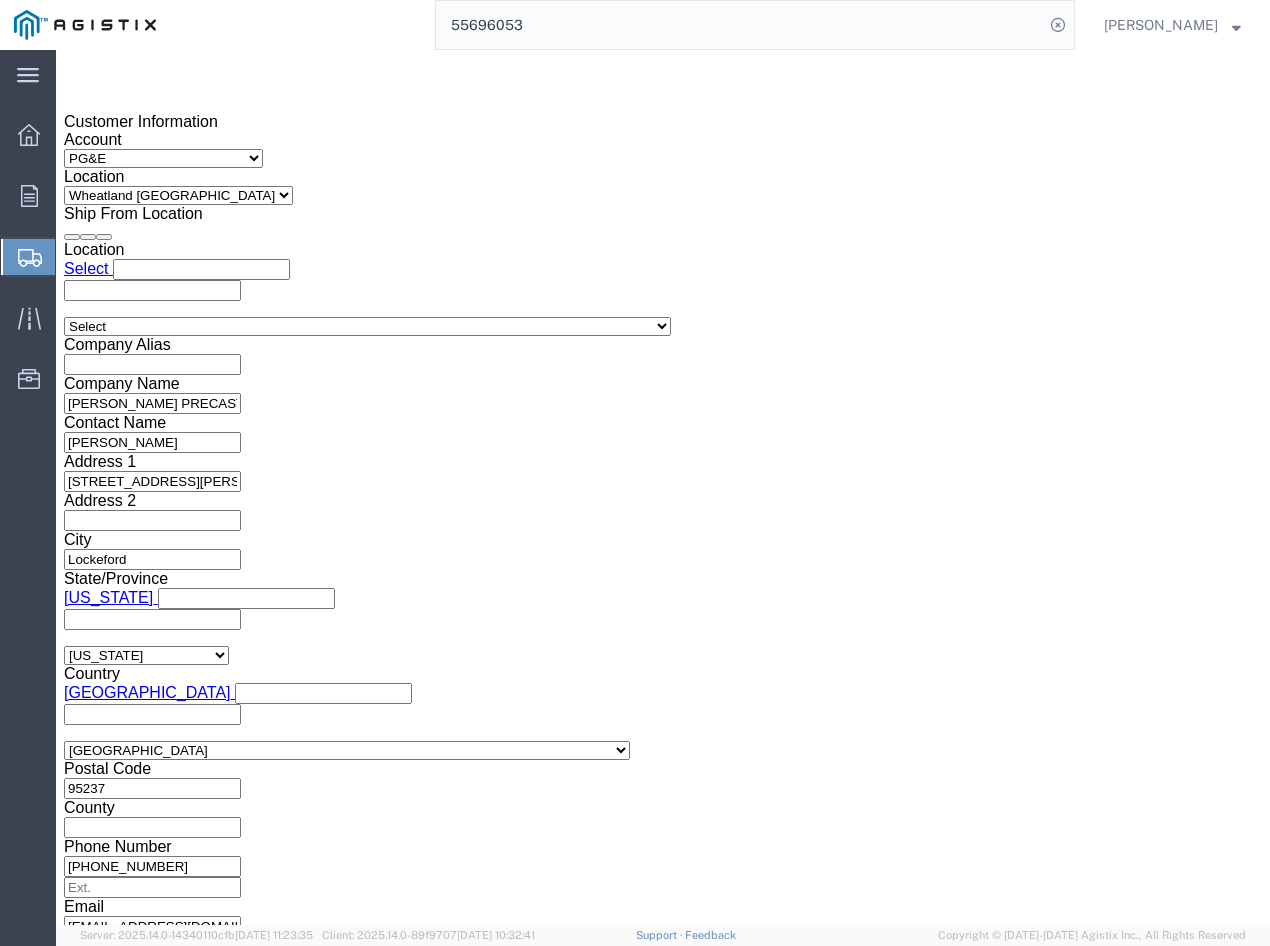click on "[DATE] 2:00 PM" 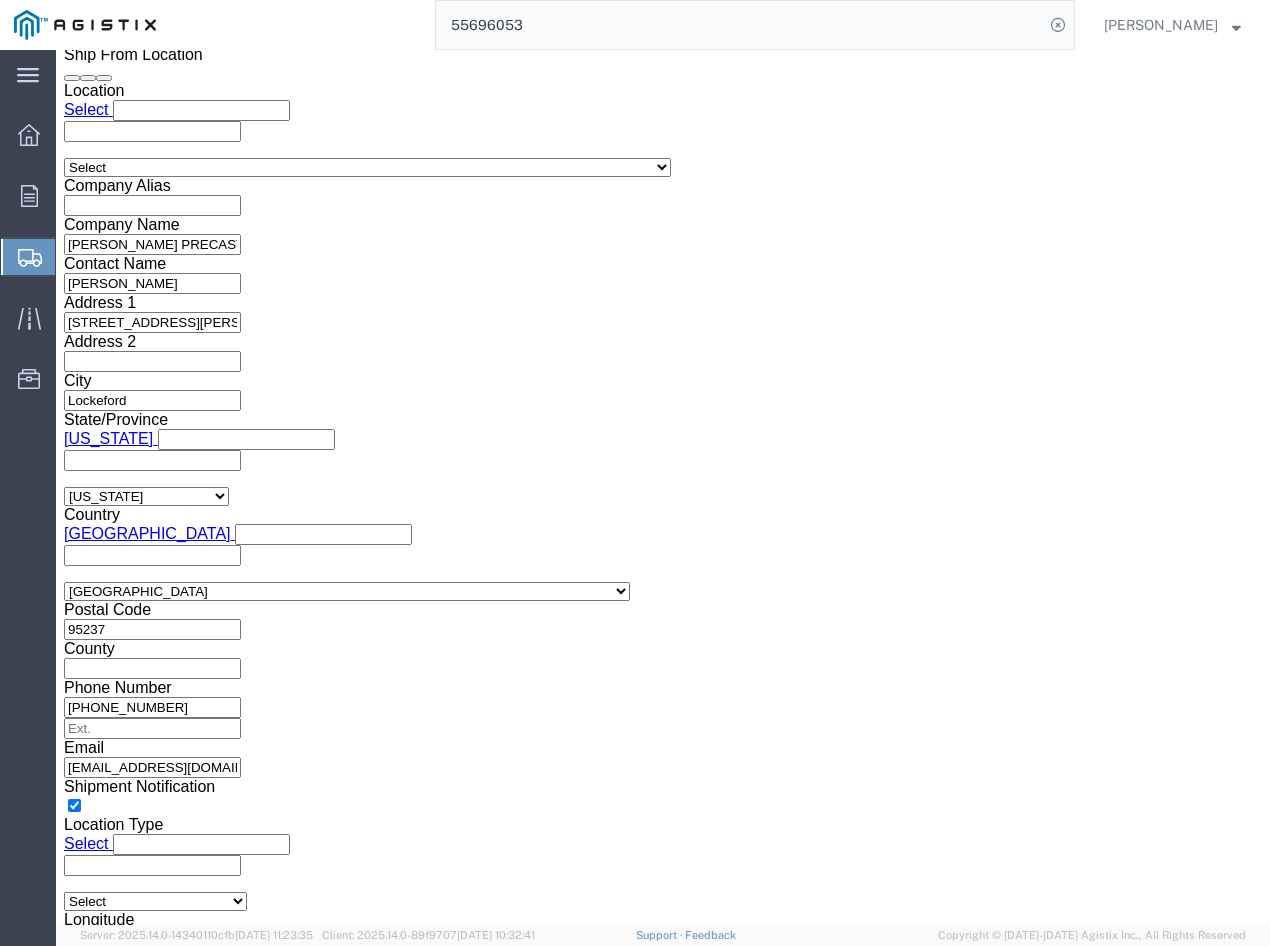 type on "395439" 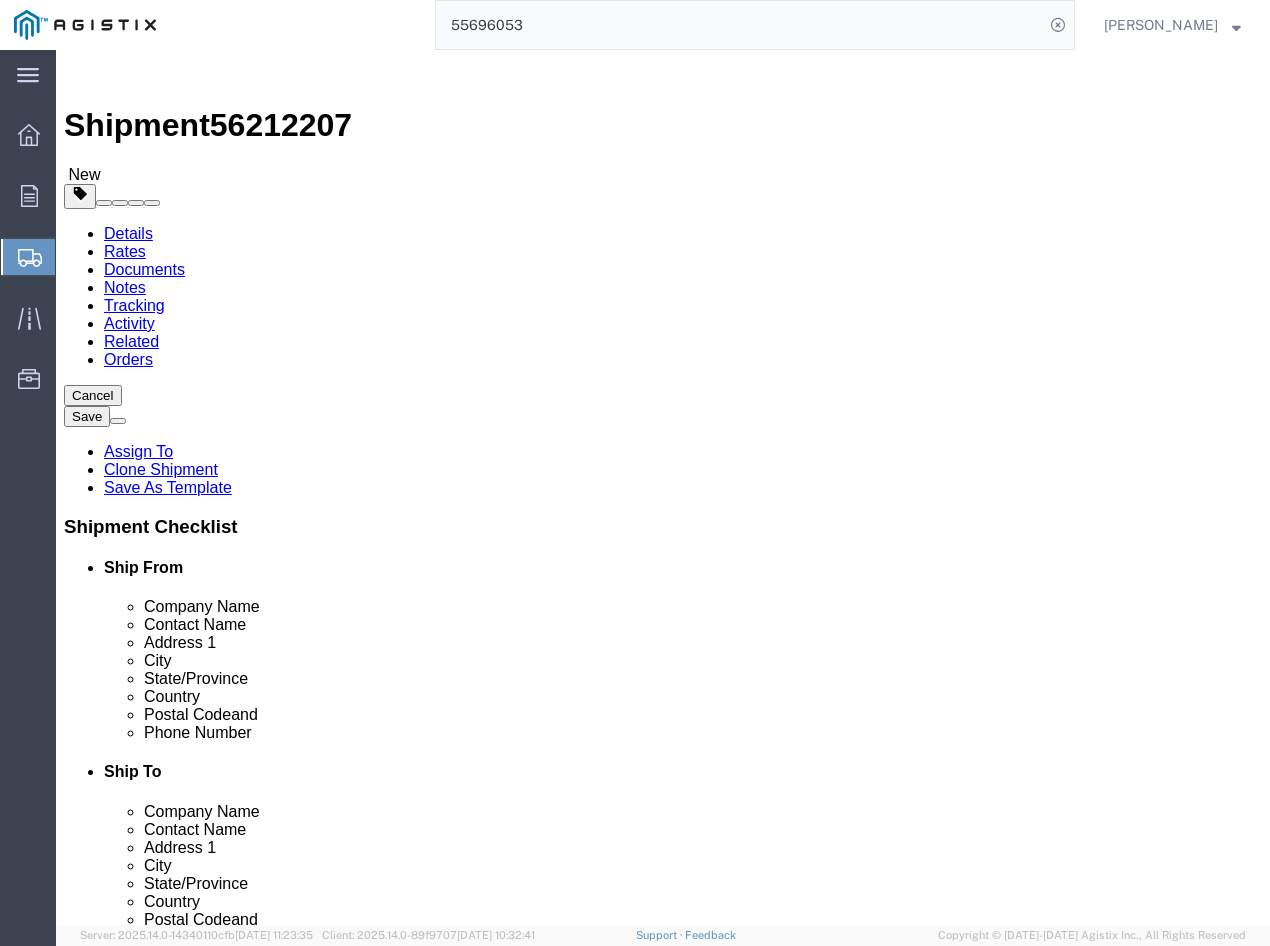 scroll, scrollTop: 56, scrollLeft: 0, axis: vertical 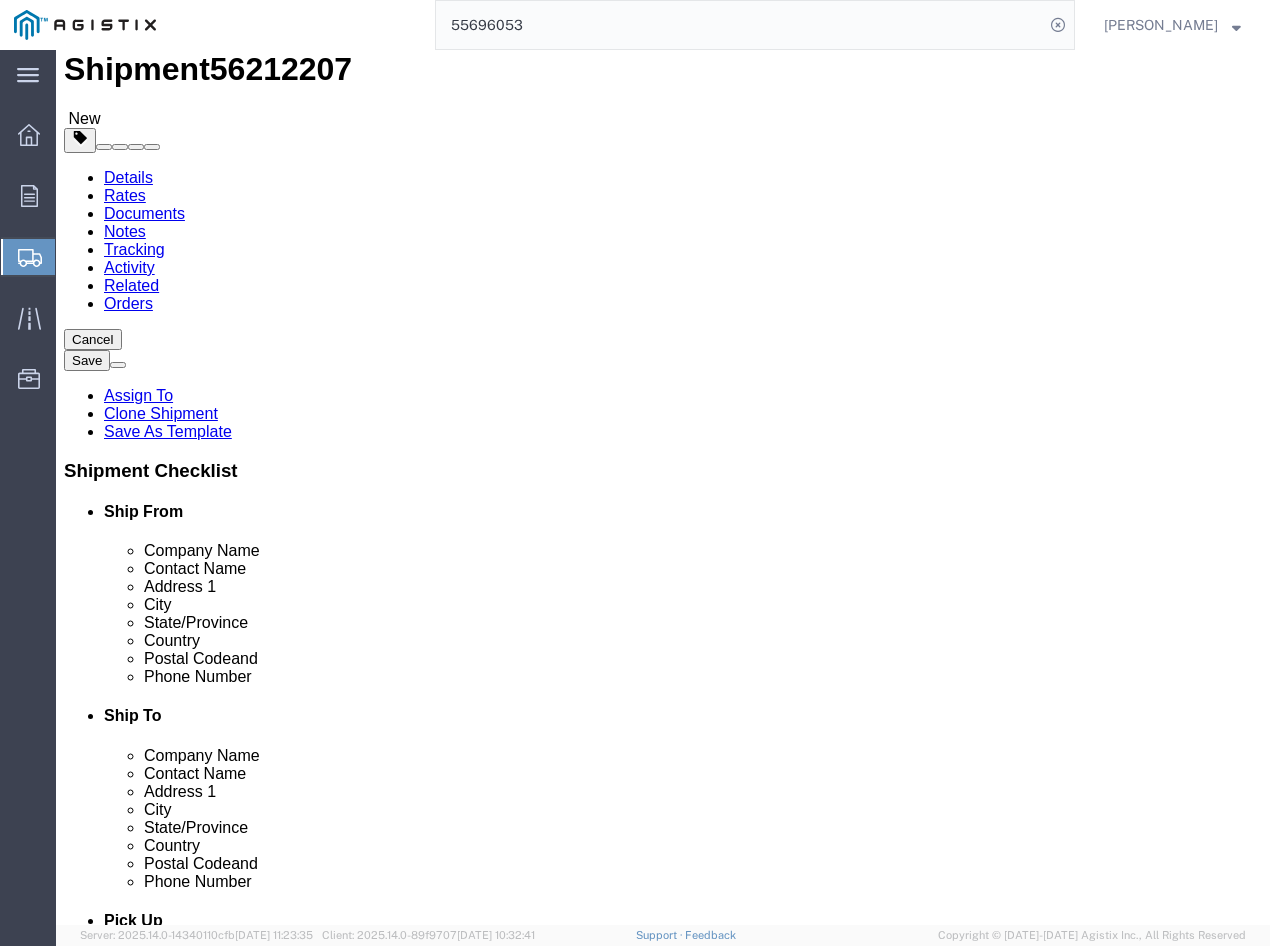 click on "Continue" 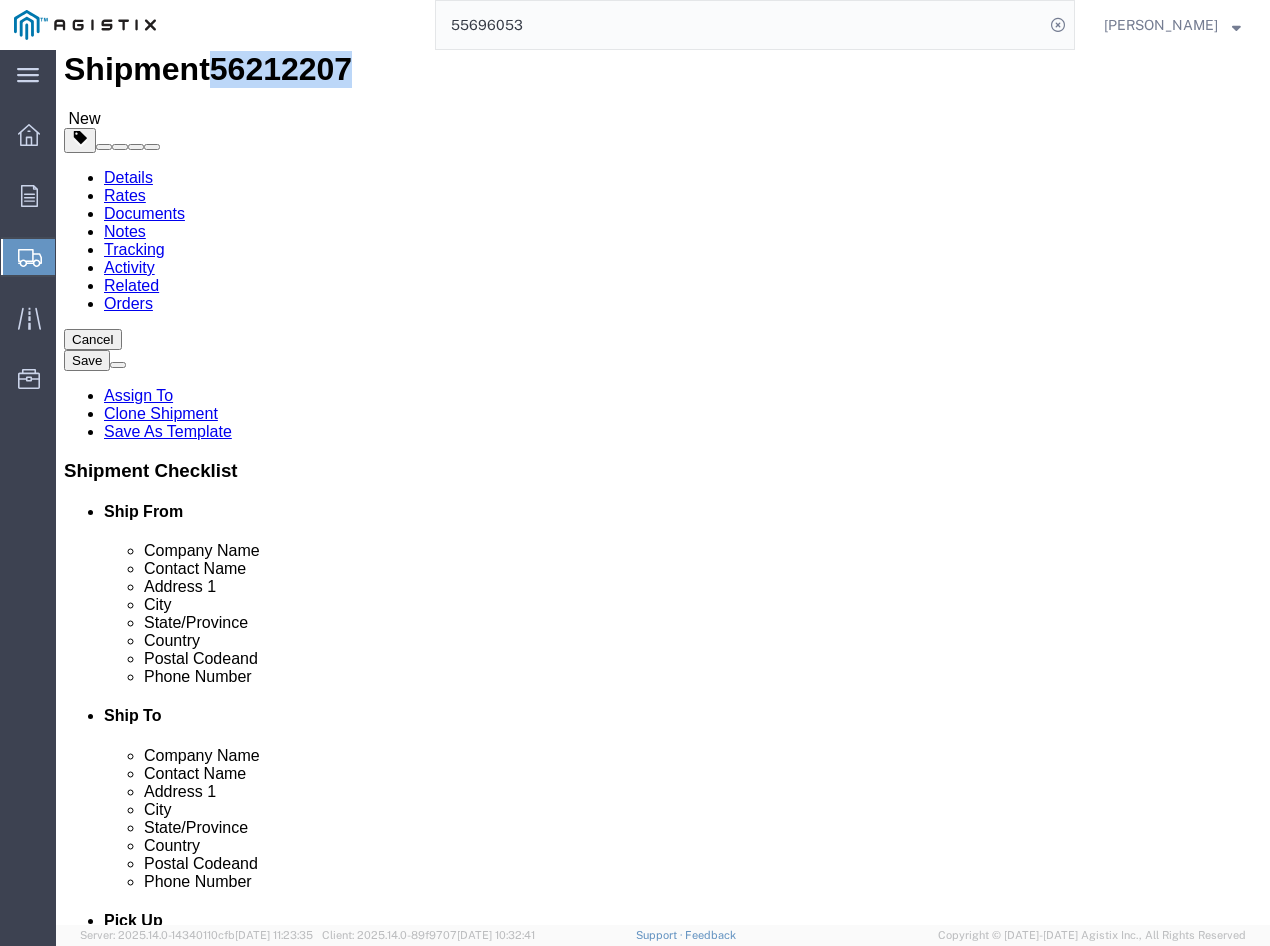 drag, startPoint x: 168, startPoint y: 21, endPoint x: 269, endPoint y: 24, distance: 101.04455 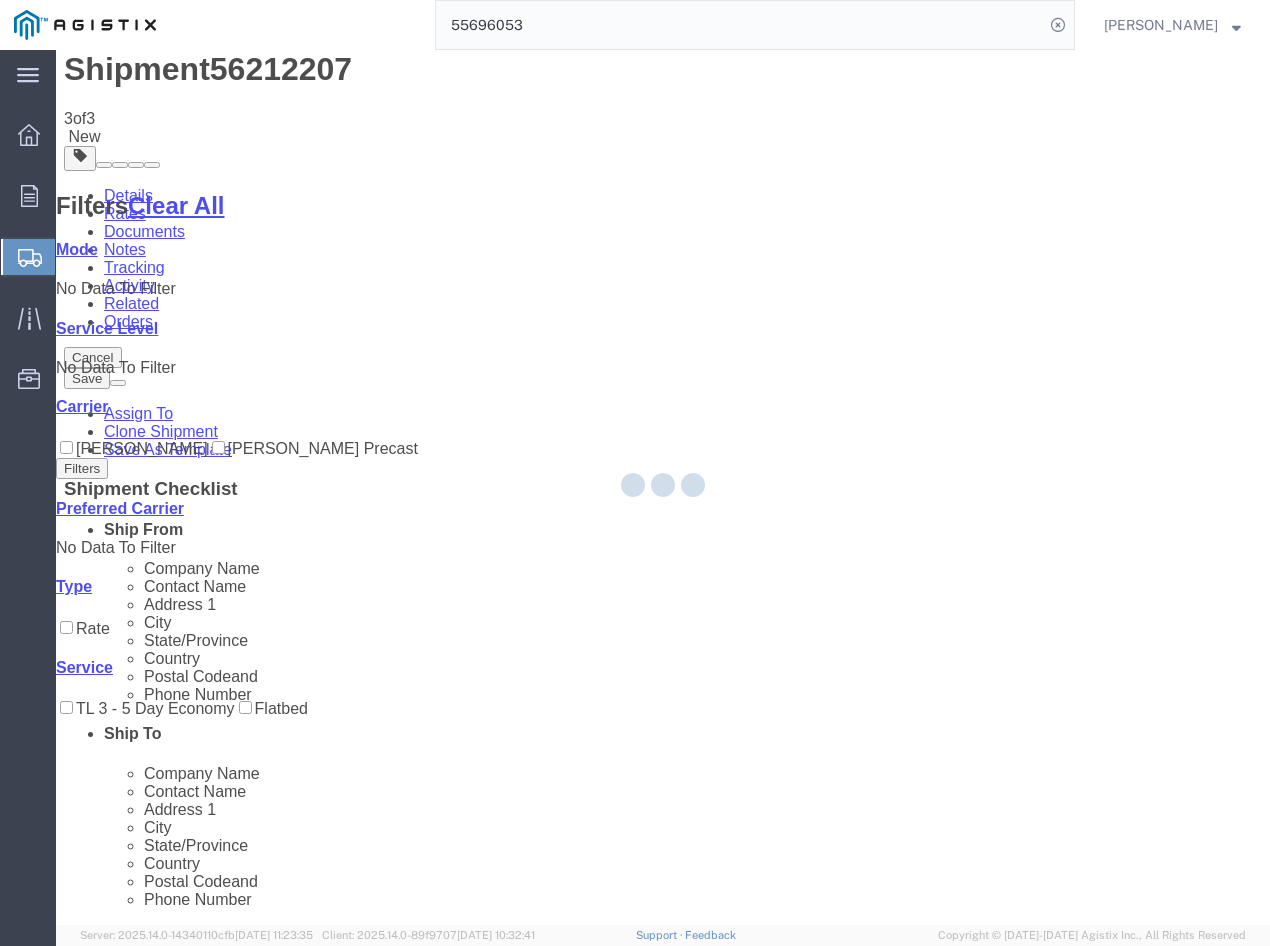scroll, scrollTop: 0, scrollLeft: 0, axis: both 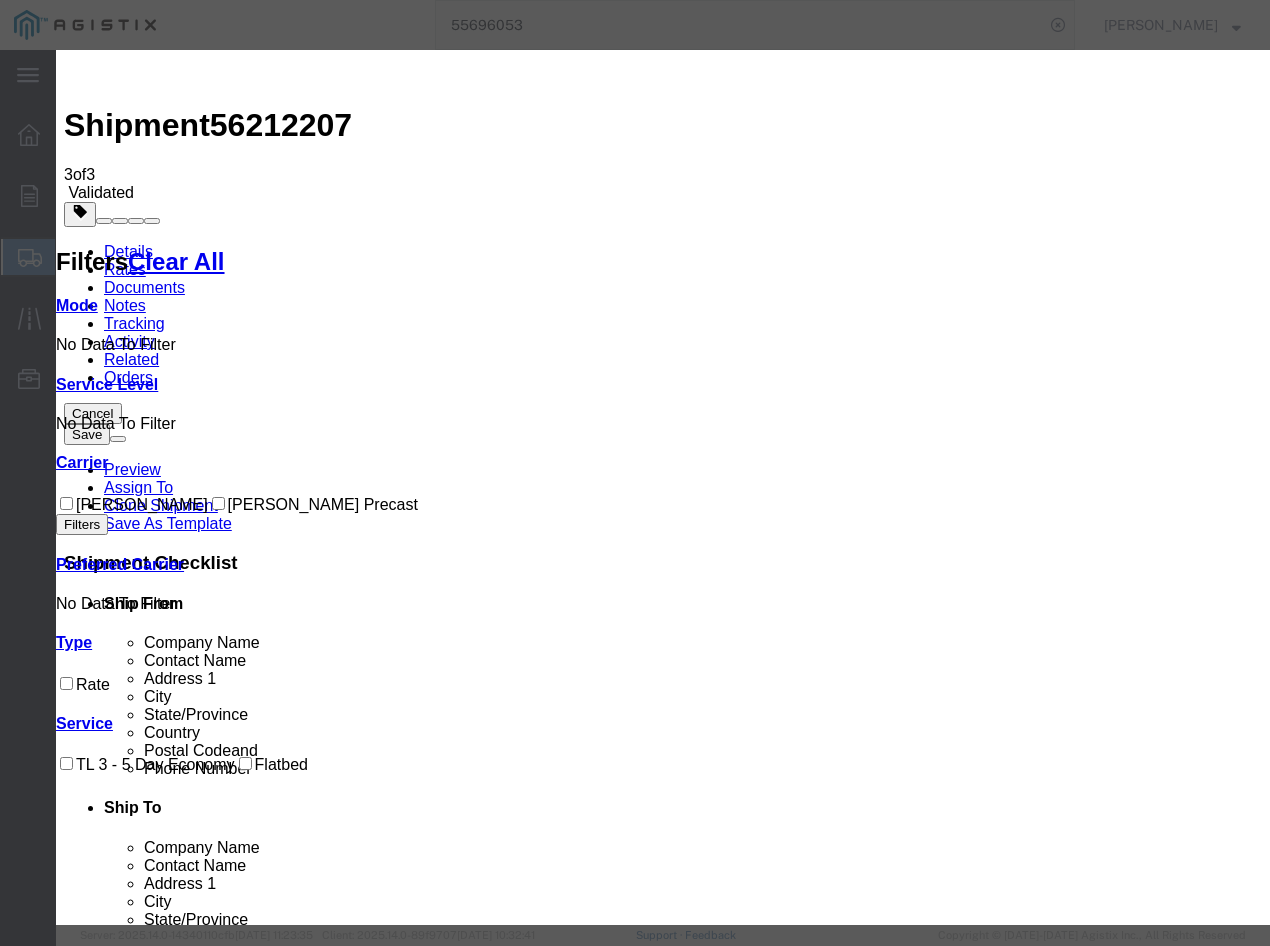 click on "Continue" at bounding box center (98, 4115) 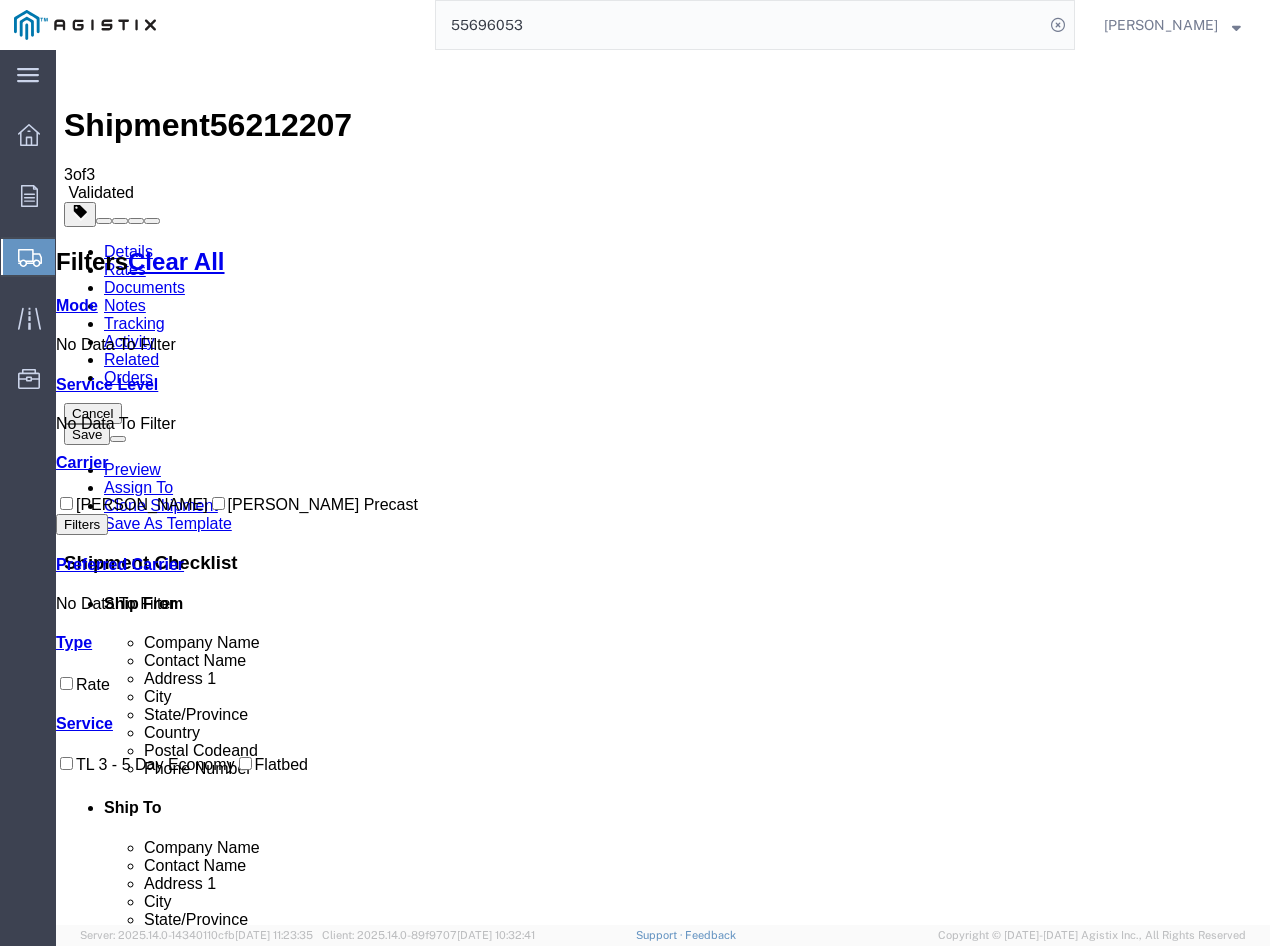 click on "Book" at bounding box center (971, 1994) 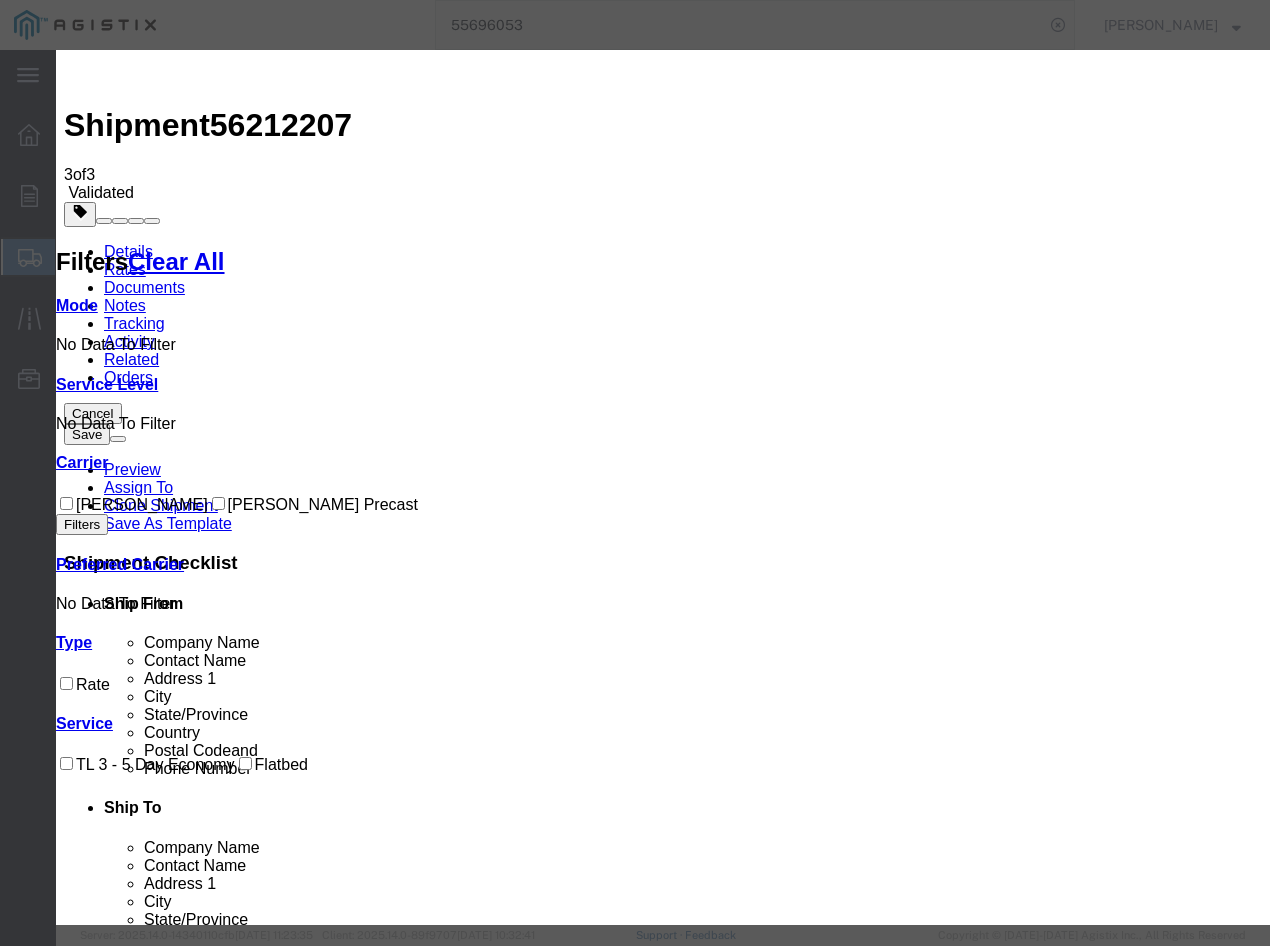 drag, startPoint x: 439, startPoint y: 187, endPoint x: 359, endPoint y: 191, distance: 80.09994 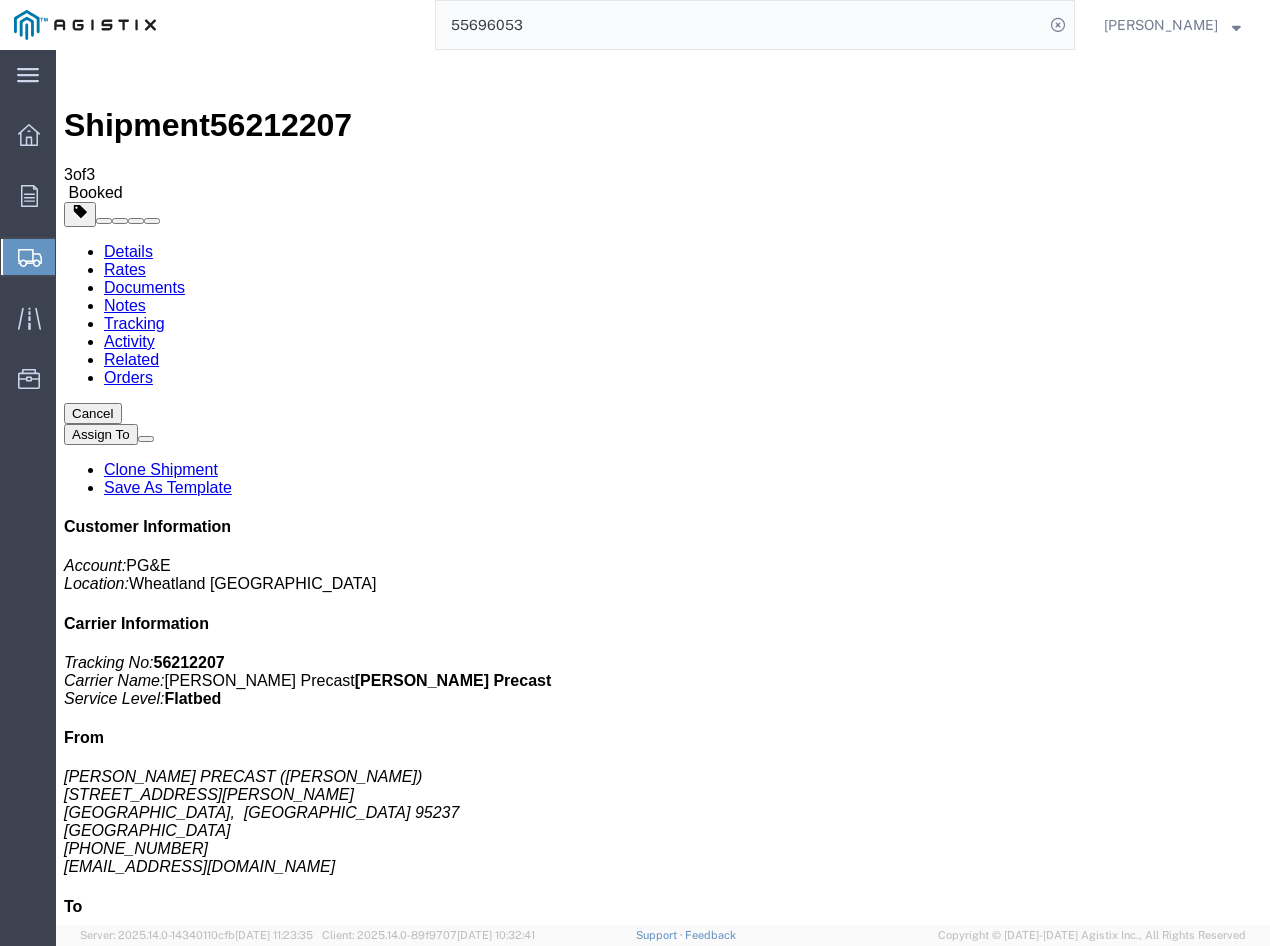 drag, startPoint x: 885, startPoint y: 649, endPoint x: 965, endPoint y: 385, distance: 275.85504 